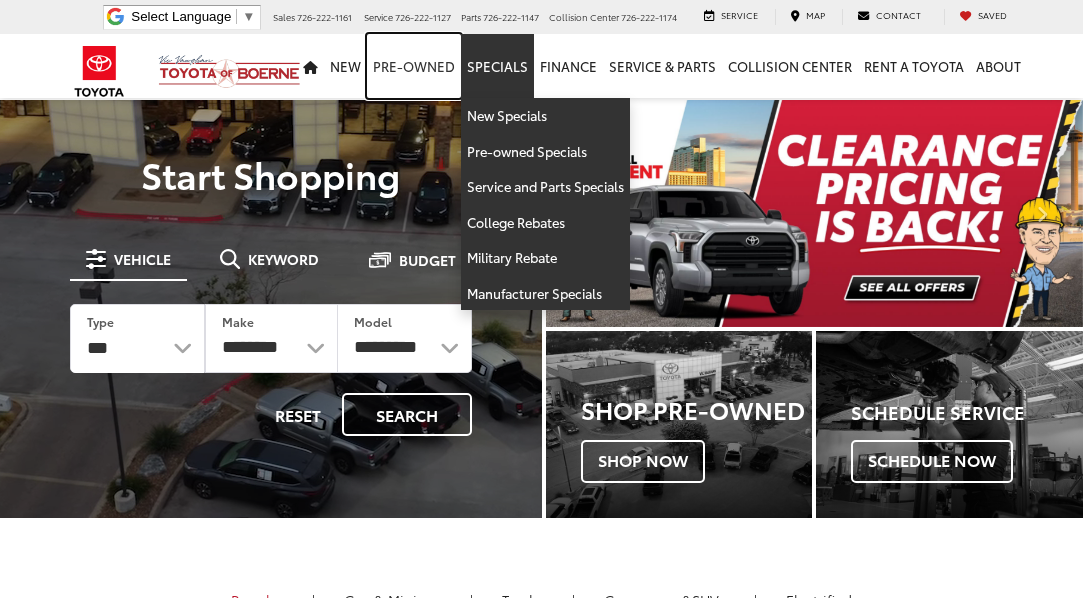 click on "Pre-Owned" at bounding box center (414, 66) 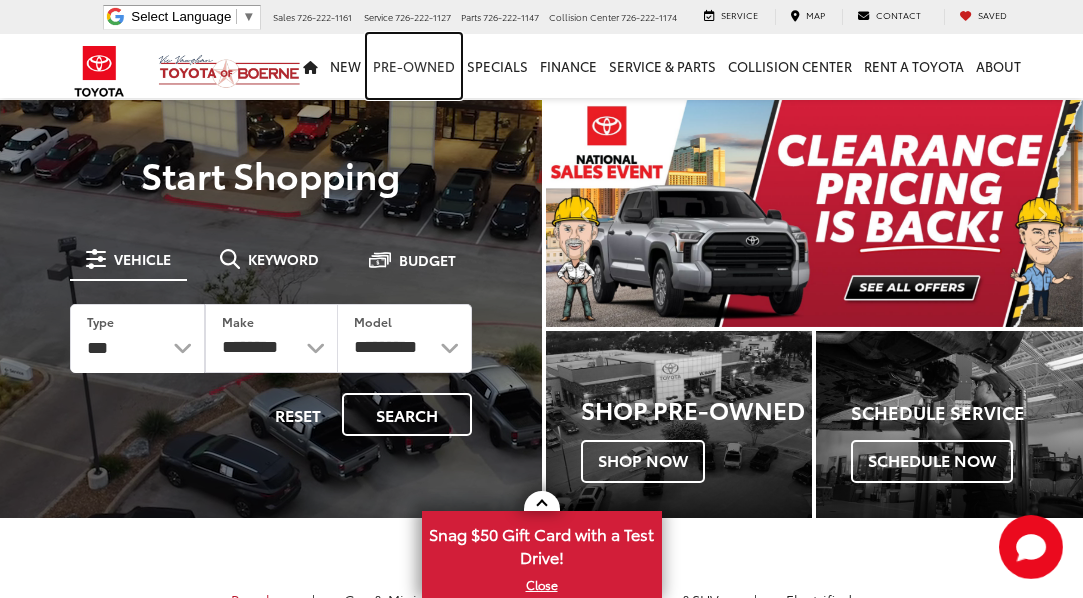scroll, scrollTop: 0, scrollLeft: 0, axis: both 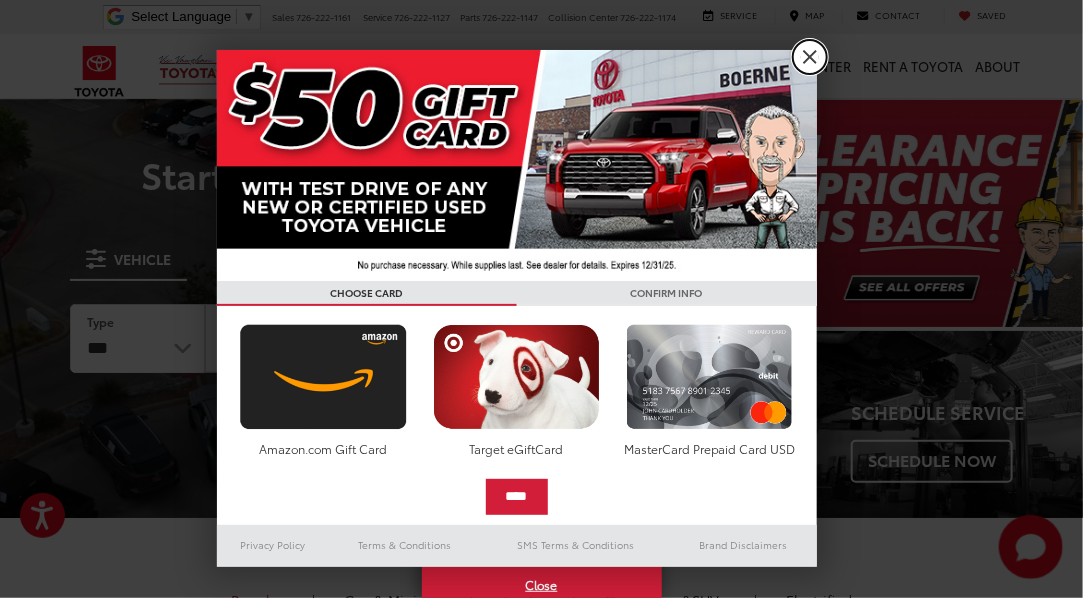 click on "X" at bounding box center [810, 57] 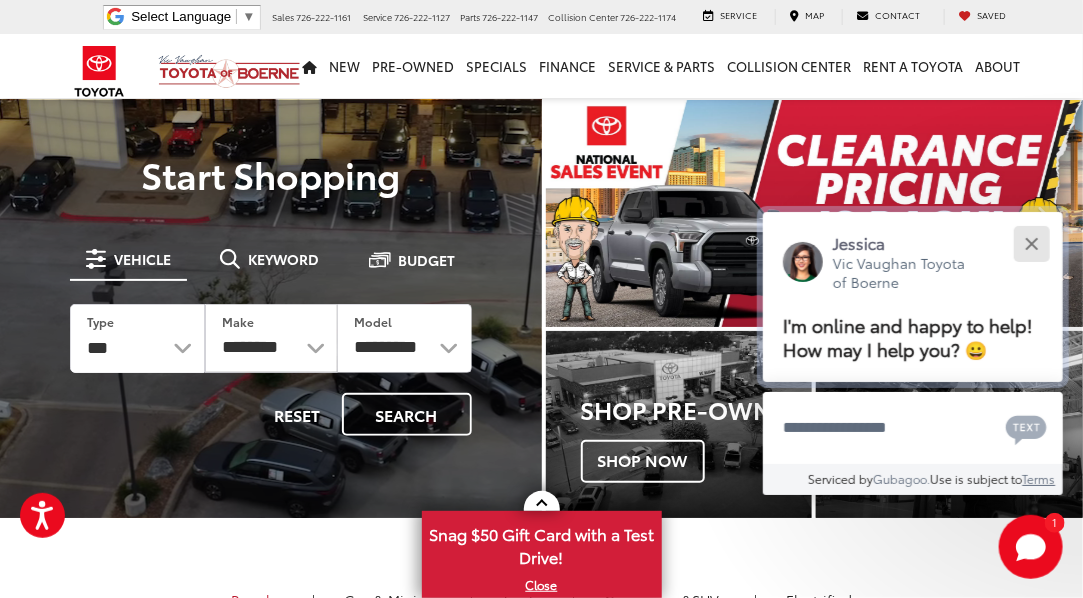 click at bounding box center [1031, 243] 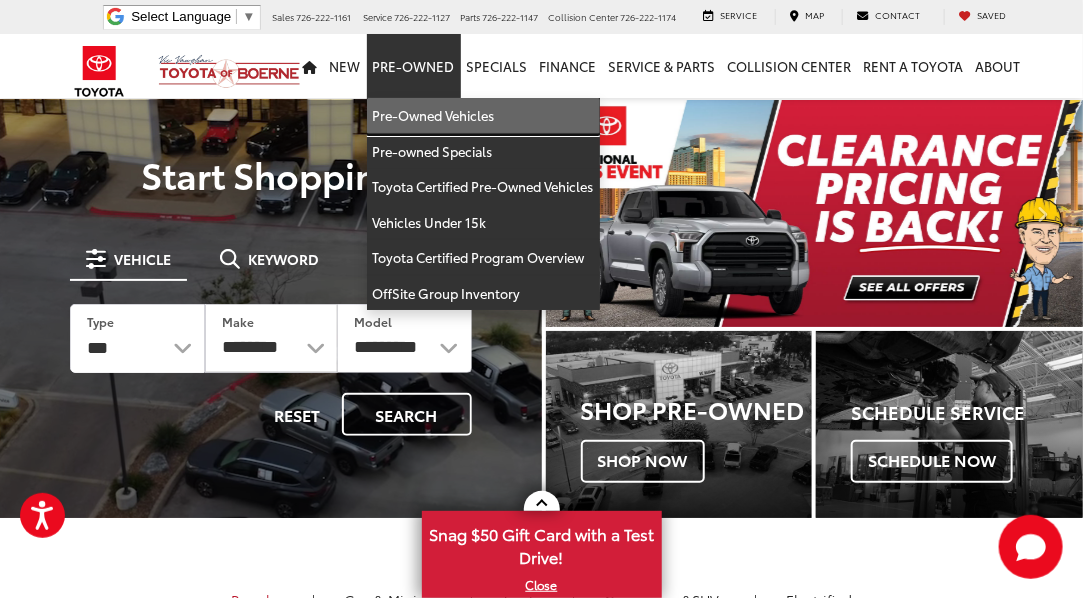 click on "Pre-Owned Vehicles" at bounding box center [483, 116] 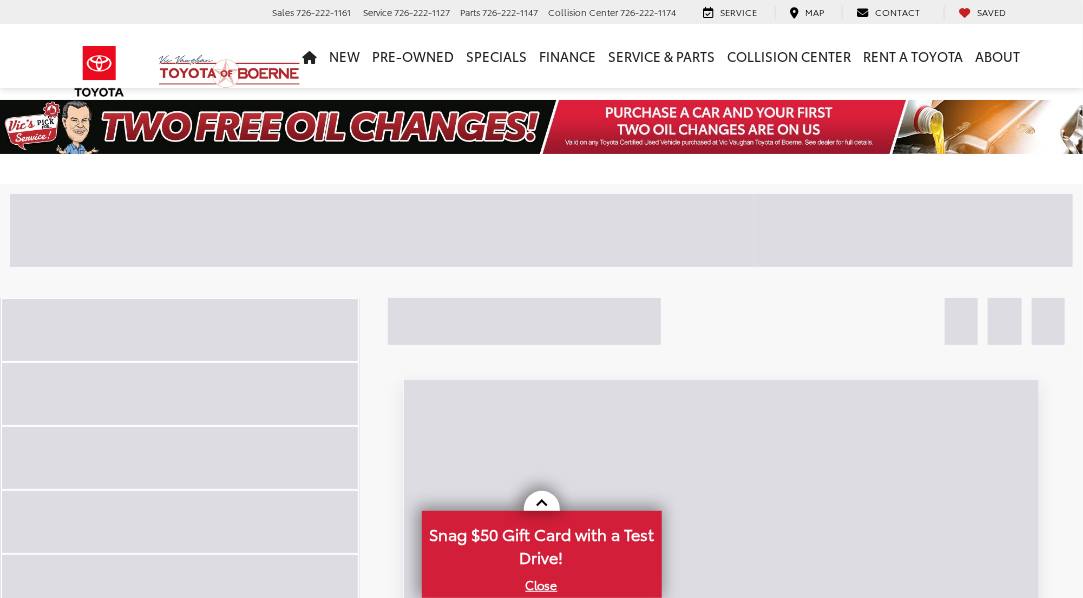scroll, scrollTop: 42, scrollLeft: 0, axis: vertical 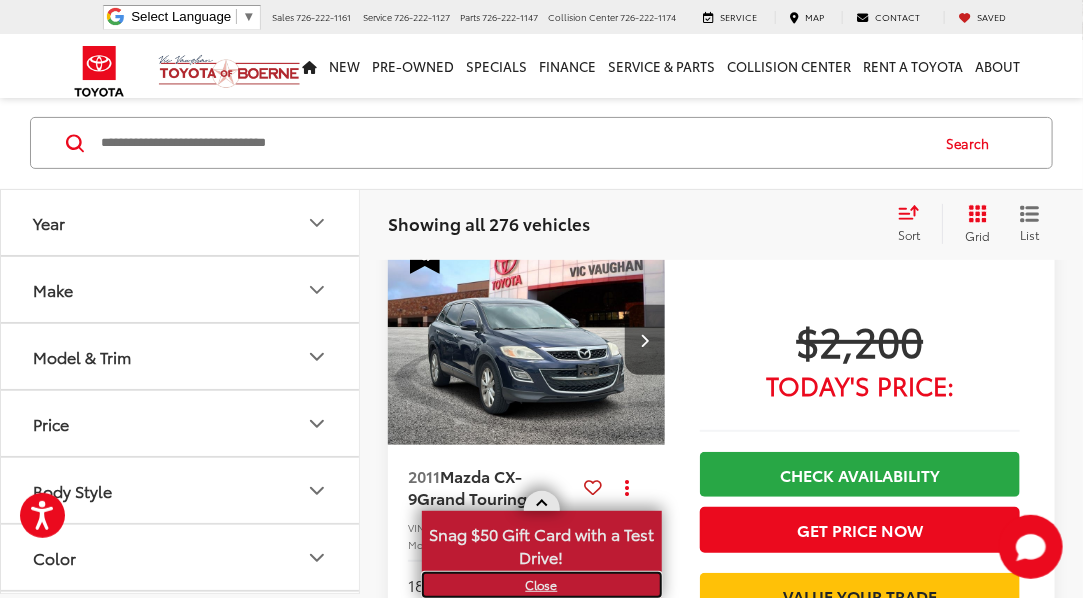 click on "X" at bounding box center [542, 585] 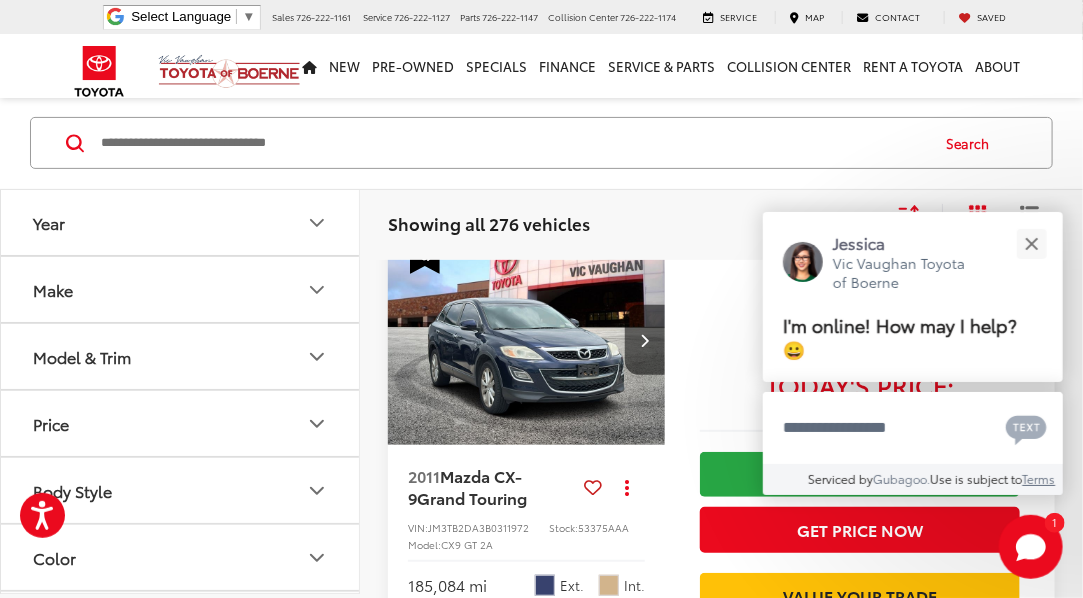 click on "Jessica Vic Vaughan Toyota of Boerne I'm online! How may I help? 😀" at bounding box center (913, 297) 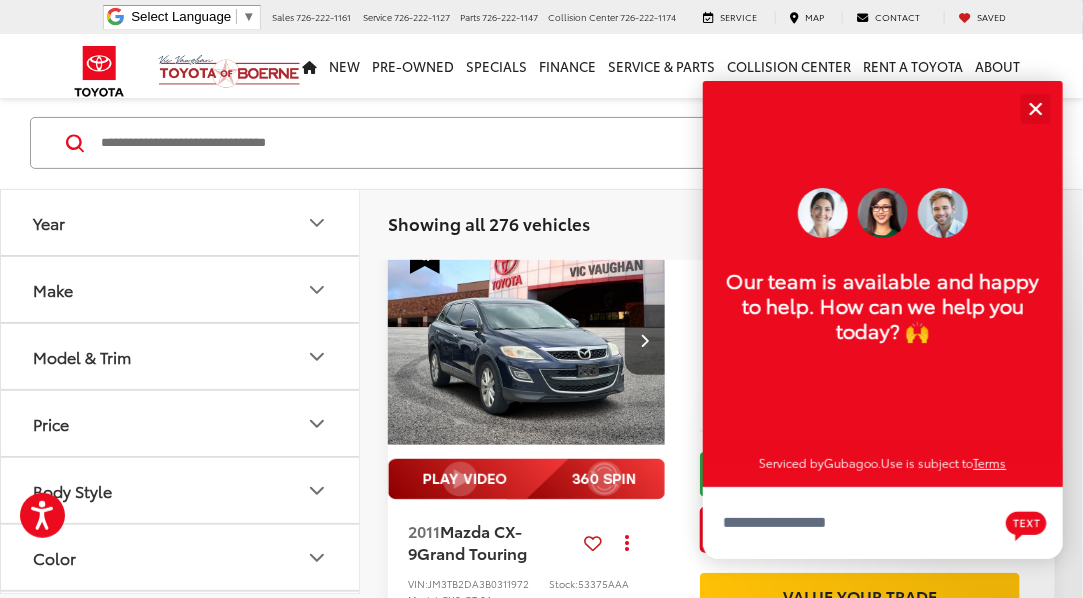 scroll, scrollTop: 24, scrollLeft: 0, axis: vertical 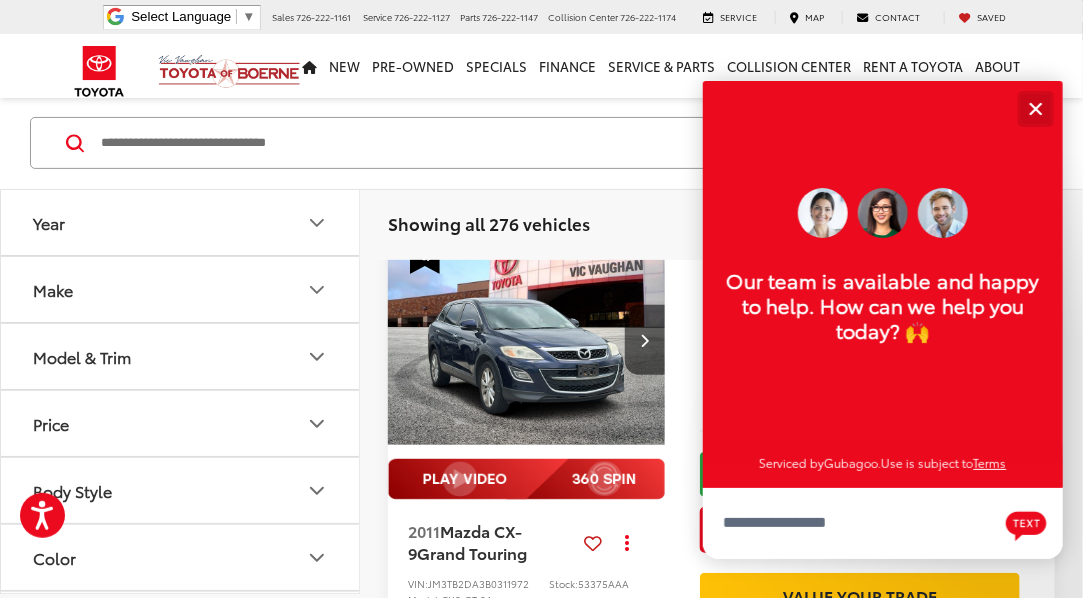 click at bounding box center (1035, 108) 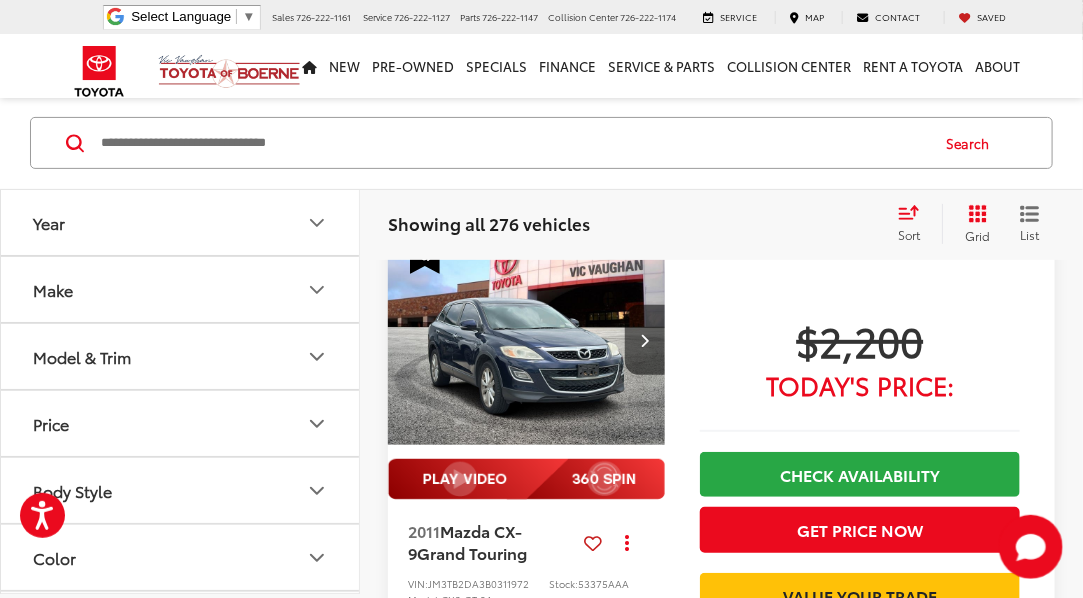 click 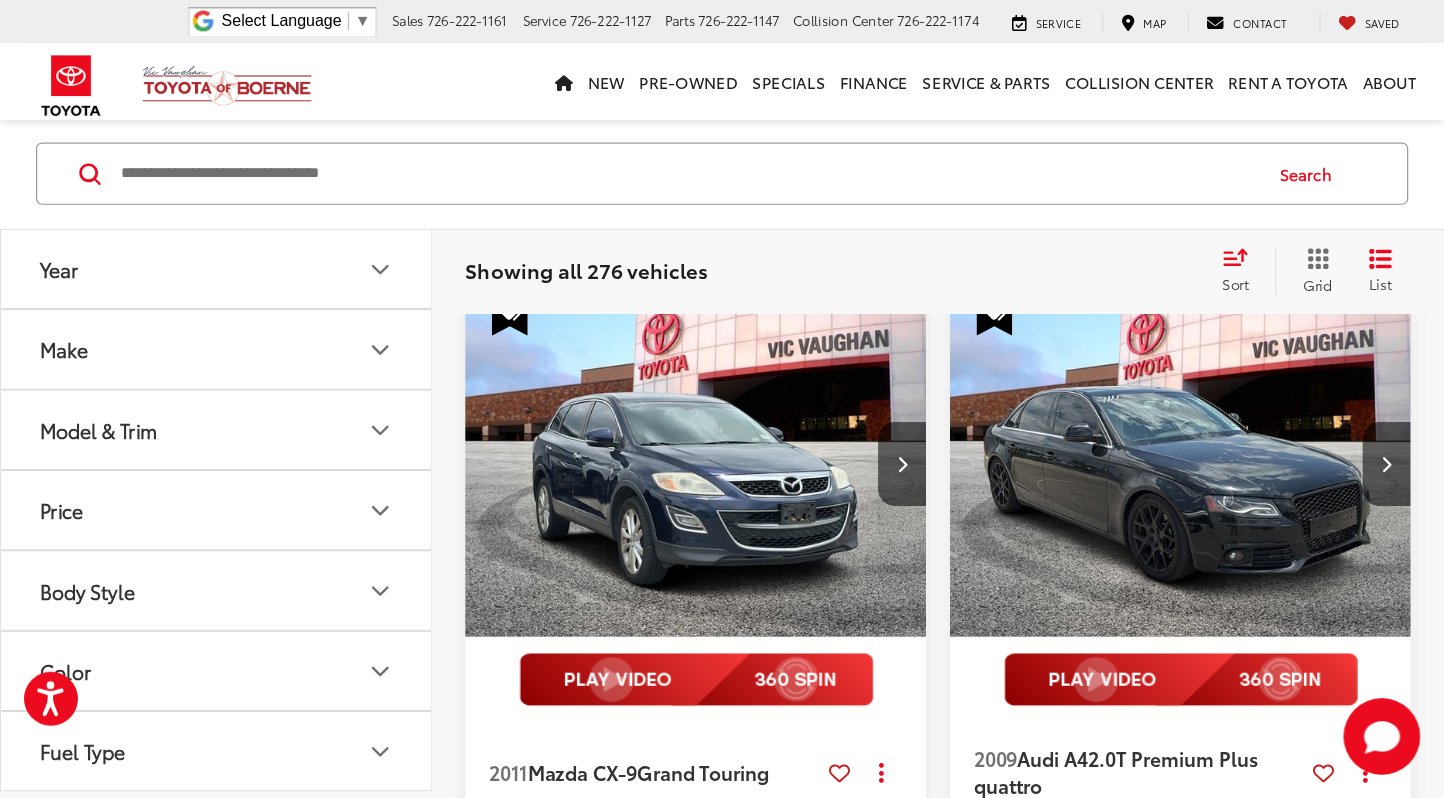 scroll, scrollTop: 114, scrollLeft: 0, axis: vertical 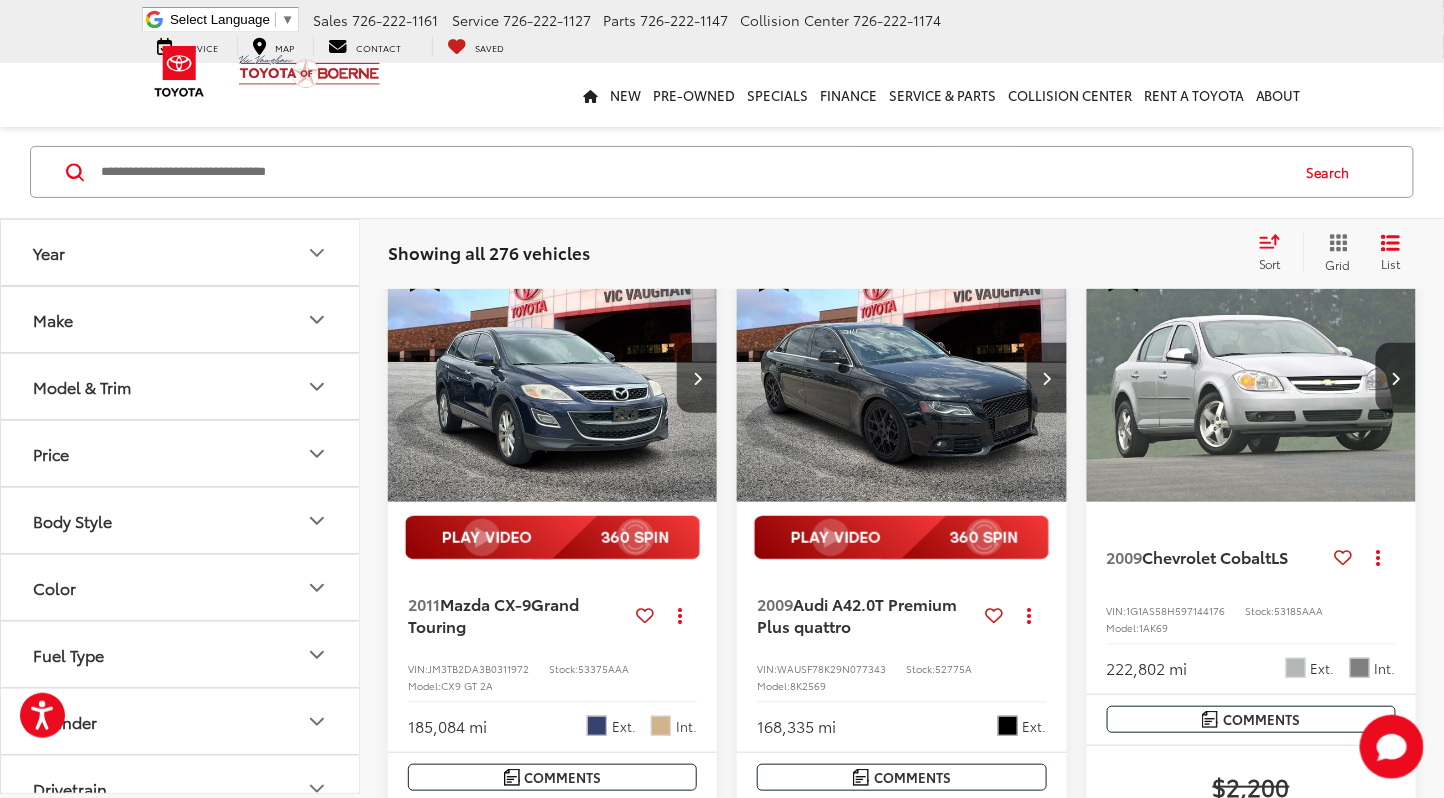 drag, startPoint x: 1064, startPoint y: 0, endPoint x: 944, endPoint y: 207, distance: 239.26764 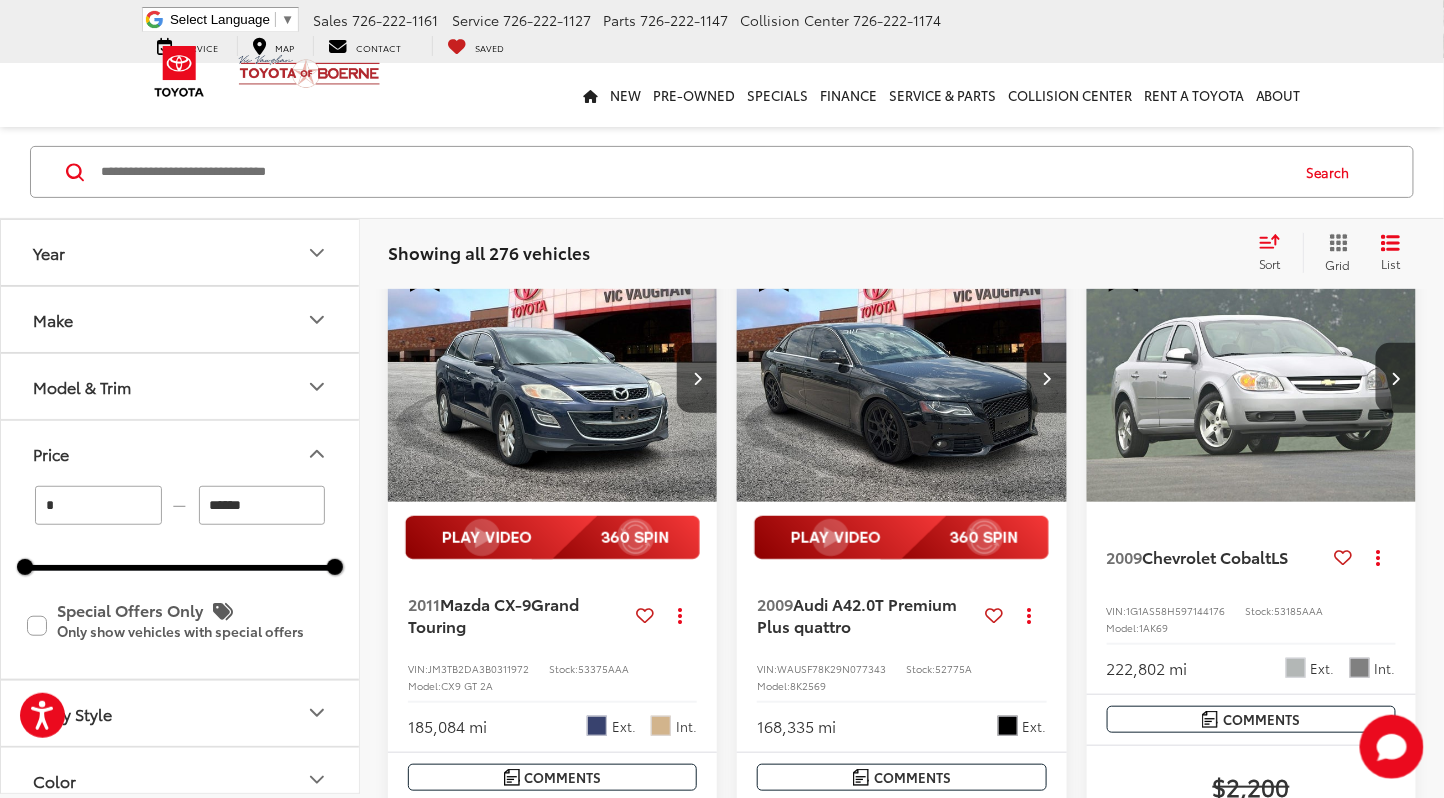 click on "******" at bounding box center (262, 505) 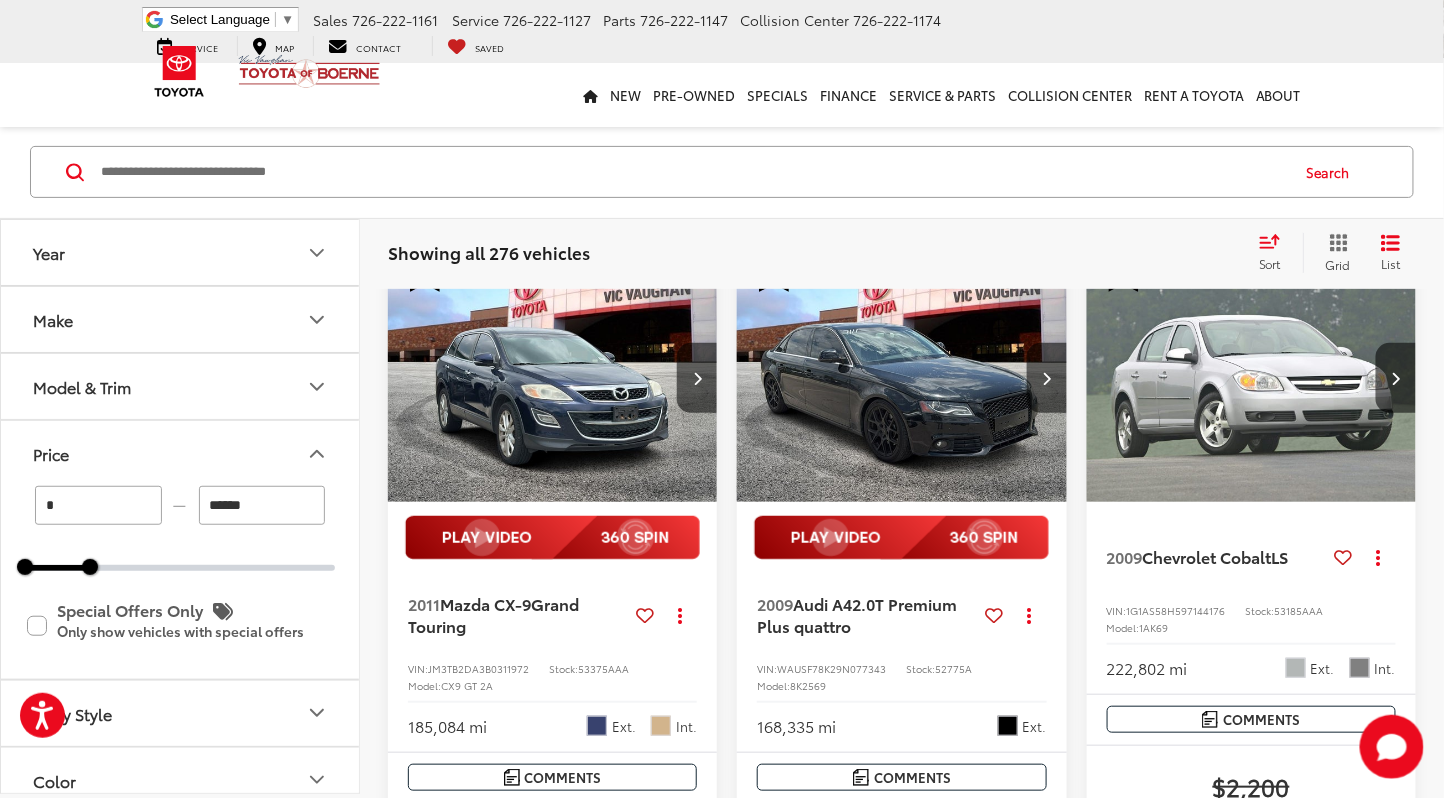 scroll, scrollTop: 76, scrollLeft: 0, axis: vertical 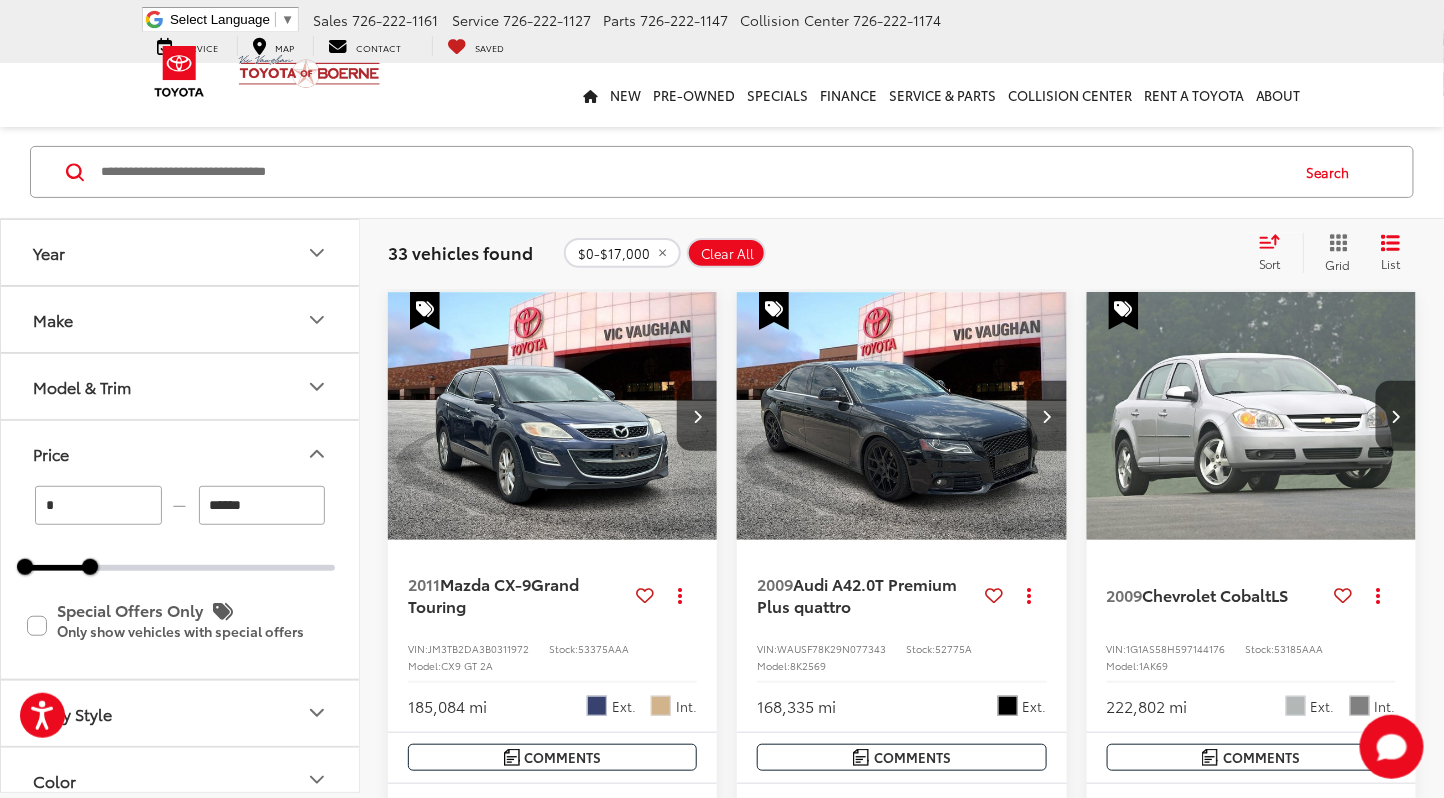 click on "Sort" at bounding box center [1270, 263] 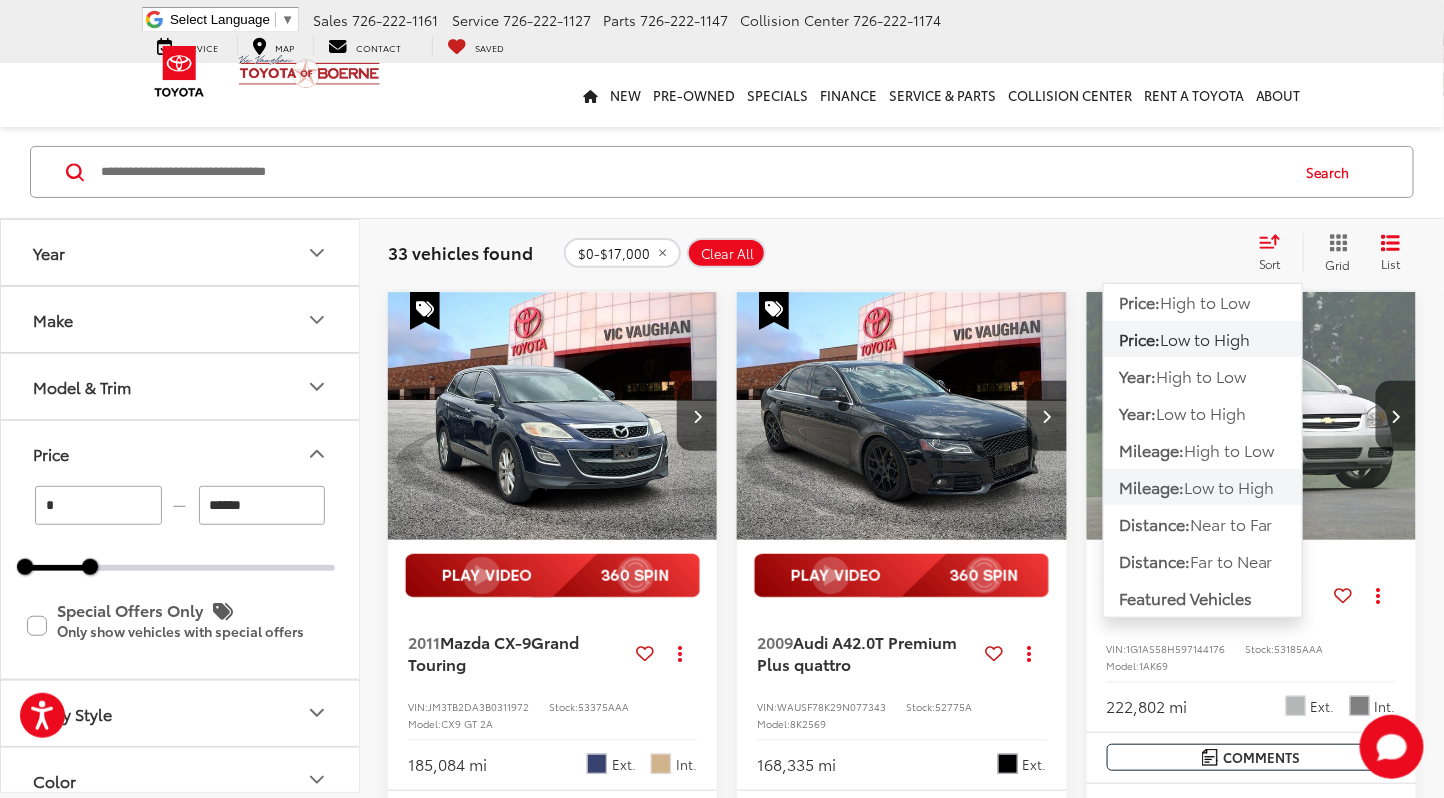 click on "Mileage:" at bounding box center [1151, 486] 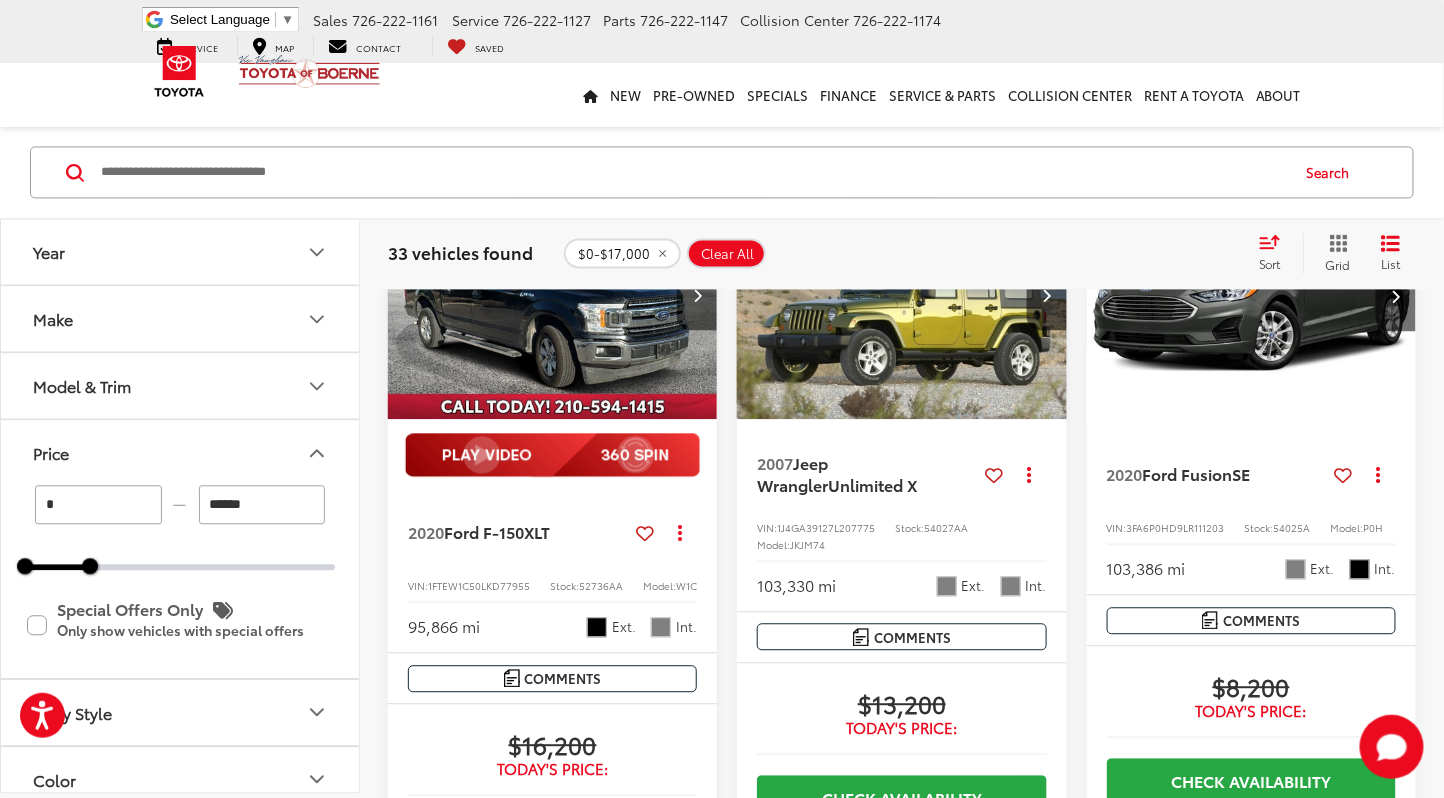 scroll, scrollTop: 1238, scrollLeft: 0, axis: vertical 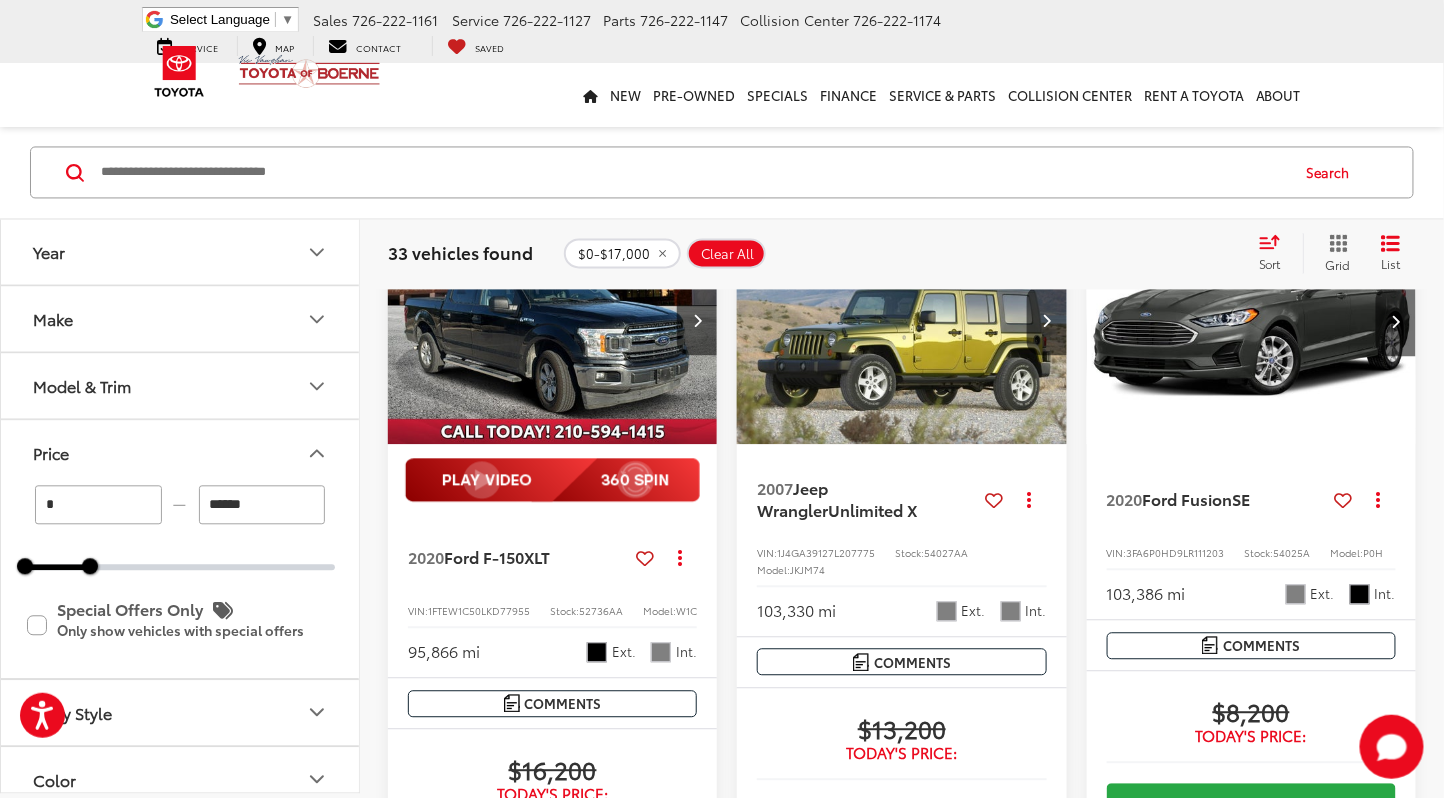 click on "Sort" at bounding box center (1276, 253) 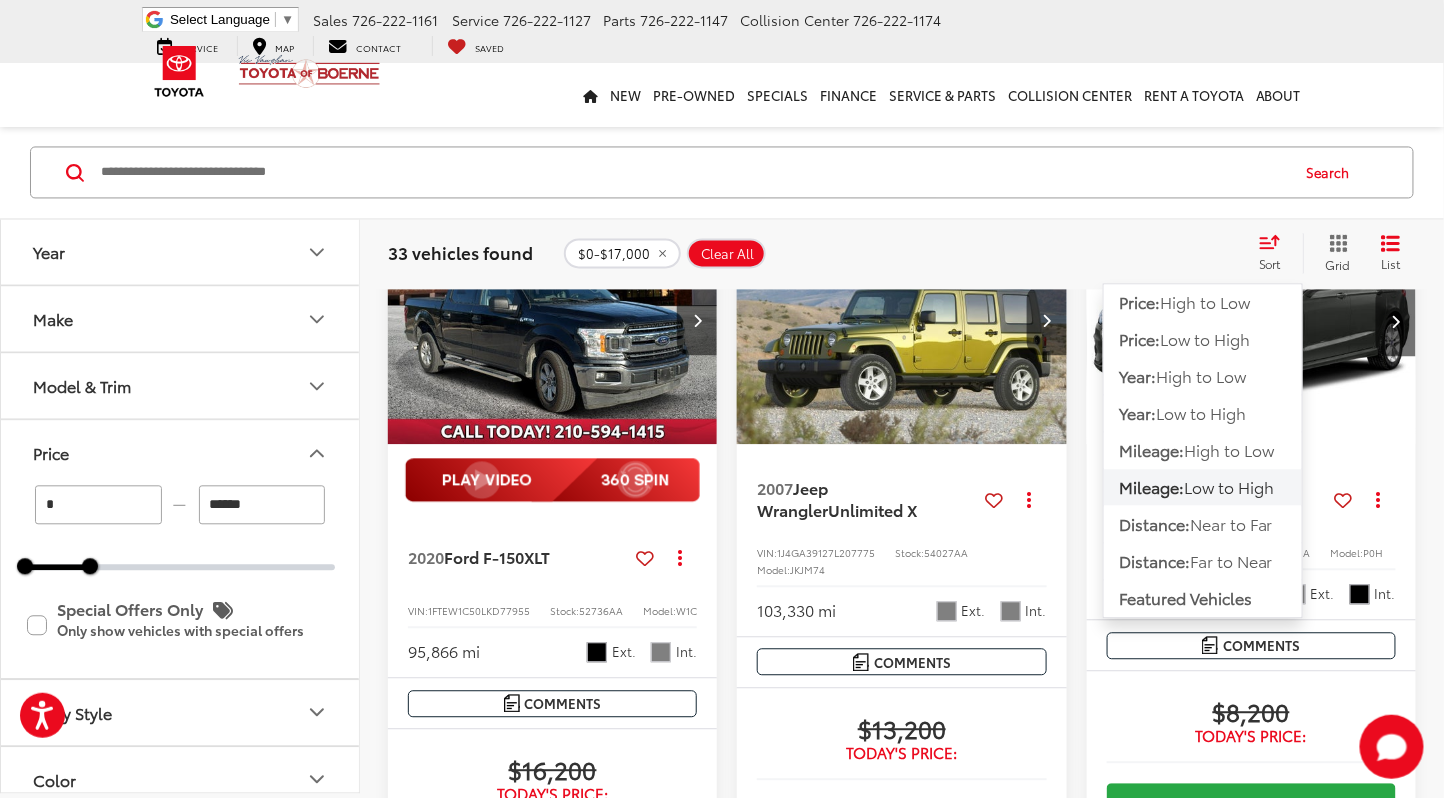click on "Low to High" at bounding box center [1229, 486] 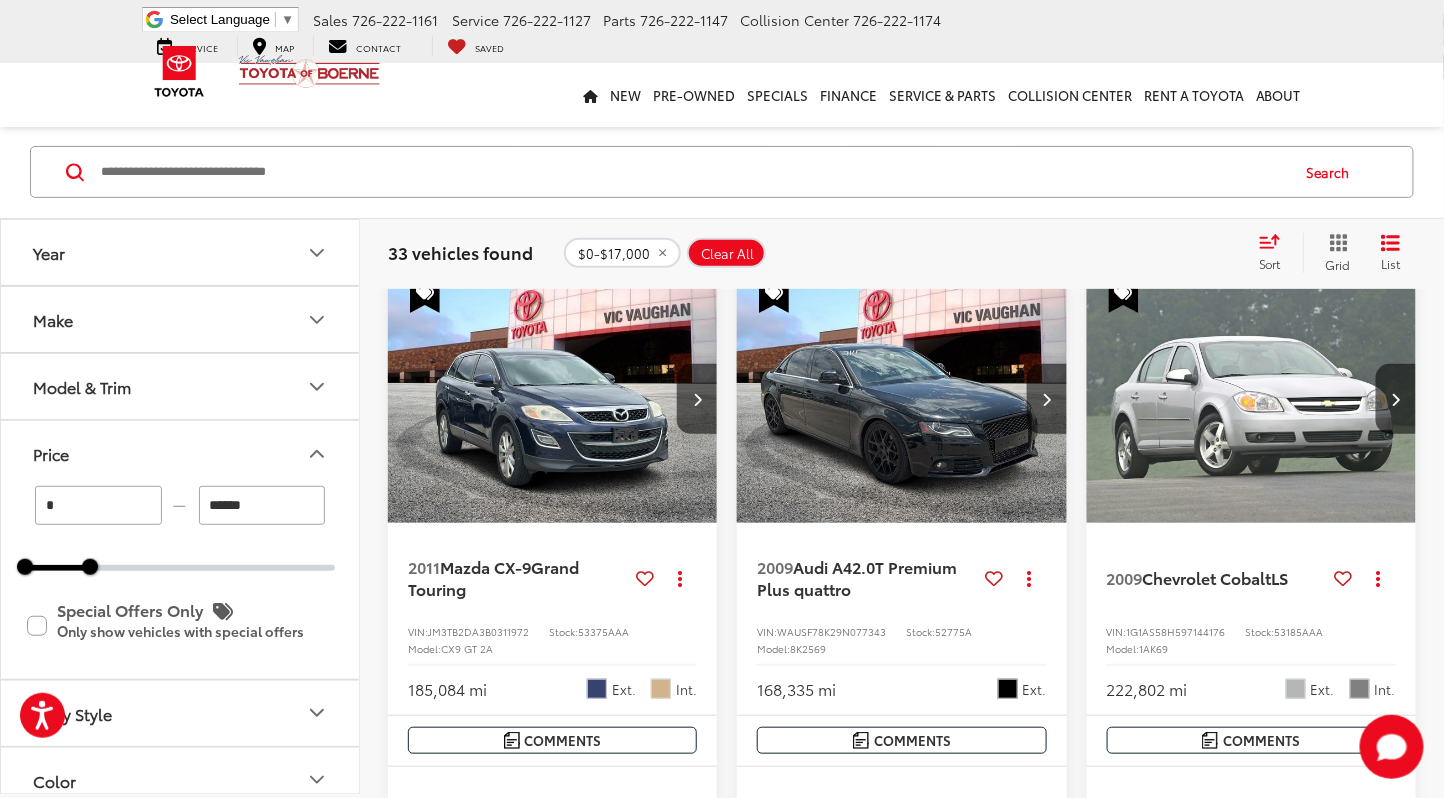 scroll, scrollTop: 88, scrollLeft: 0, axis: vertical 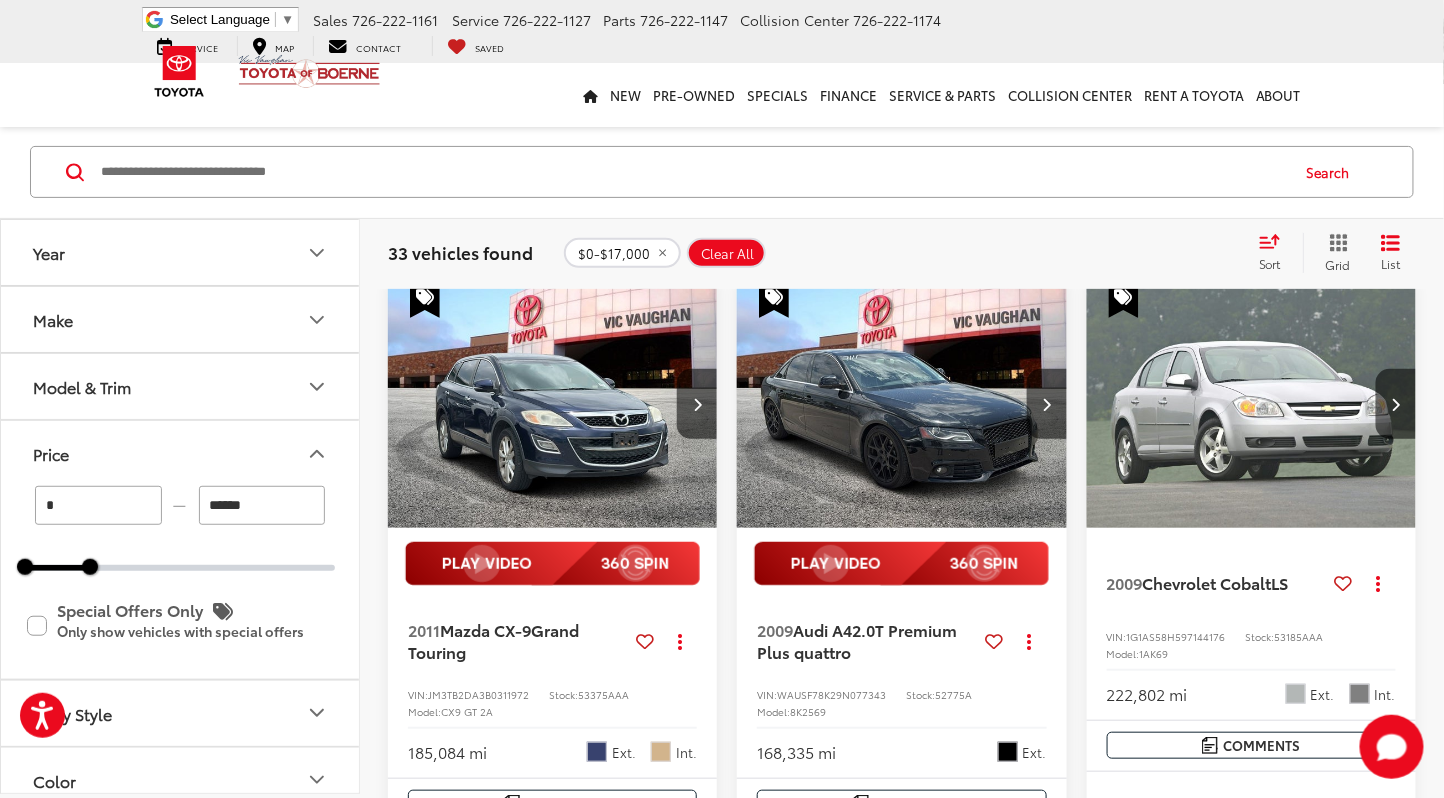 click 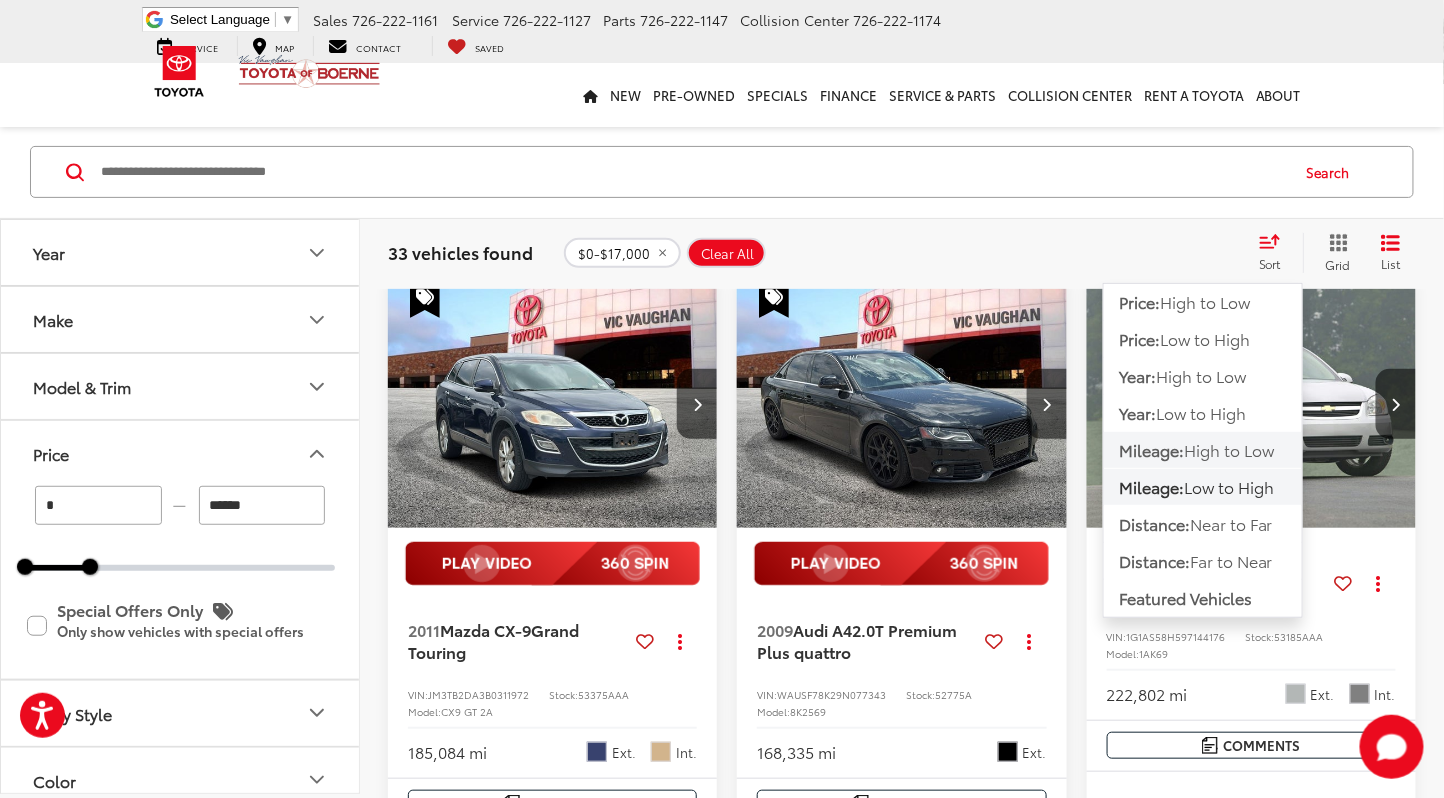 click on "High to Low" at bounding box center [1229, 449] 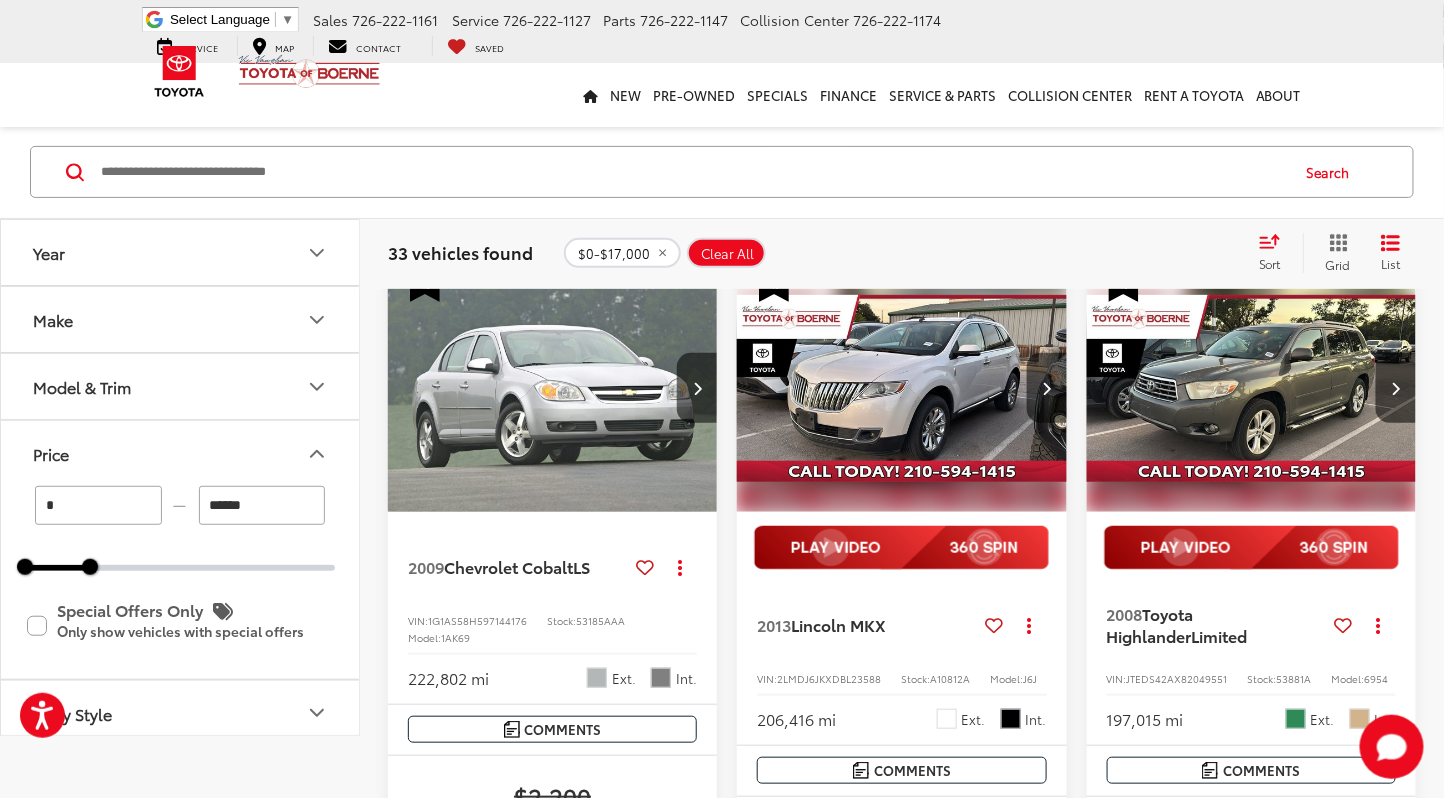 scroll, scrollTop: 16, scrollLeft: 0, axis: vertical 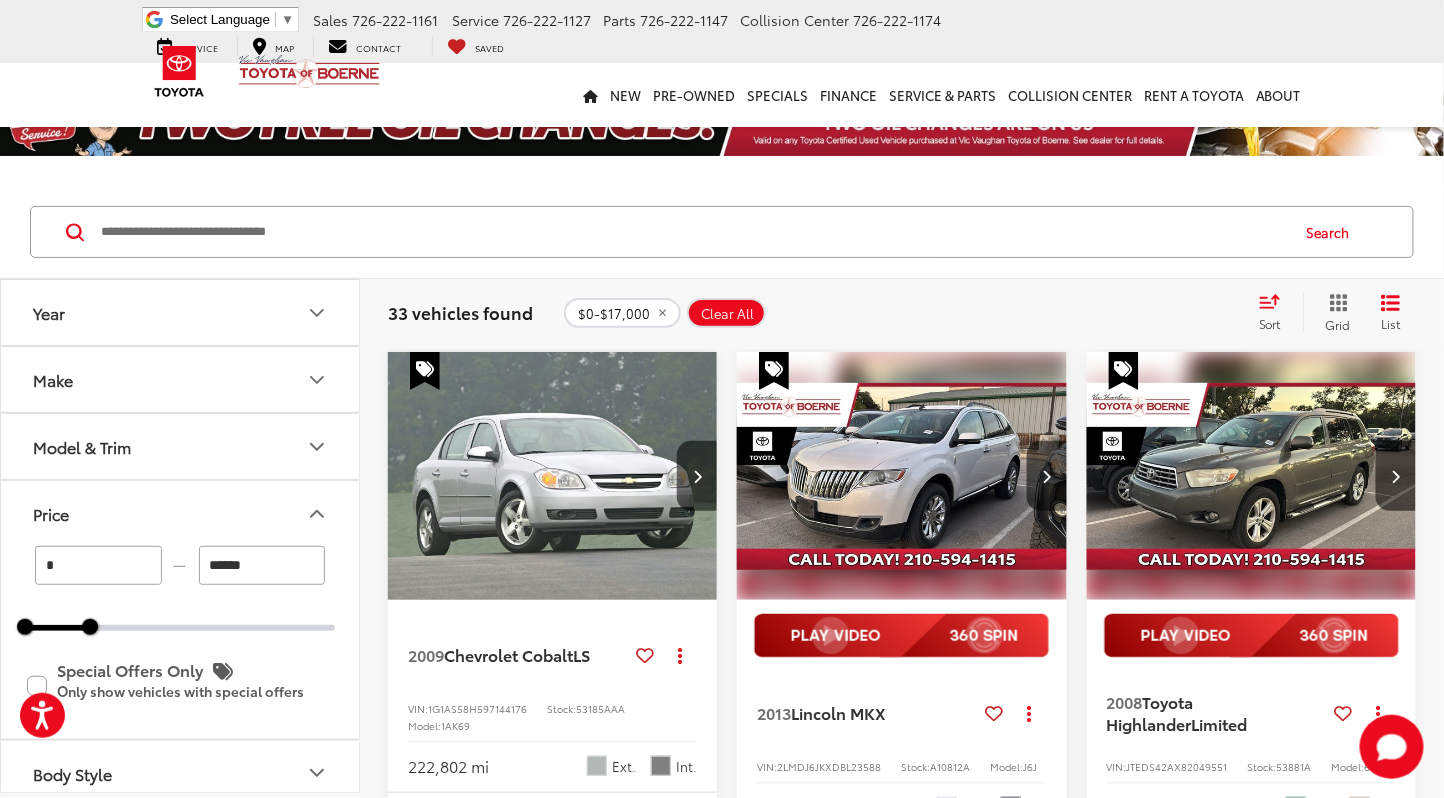 click 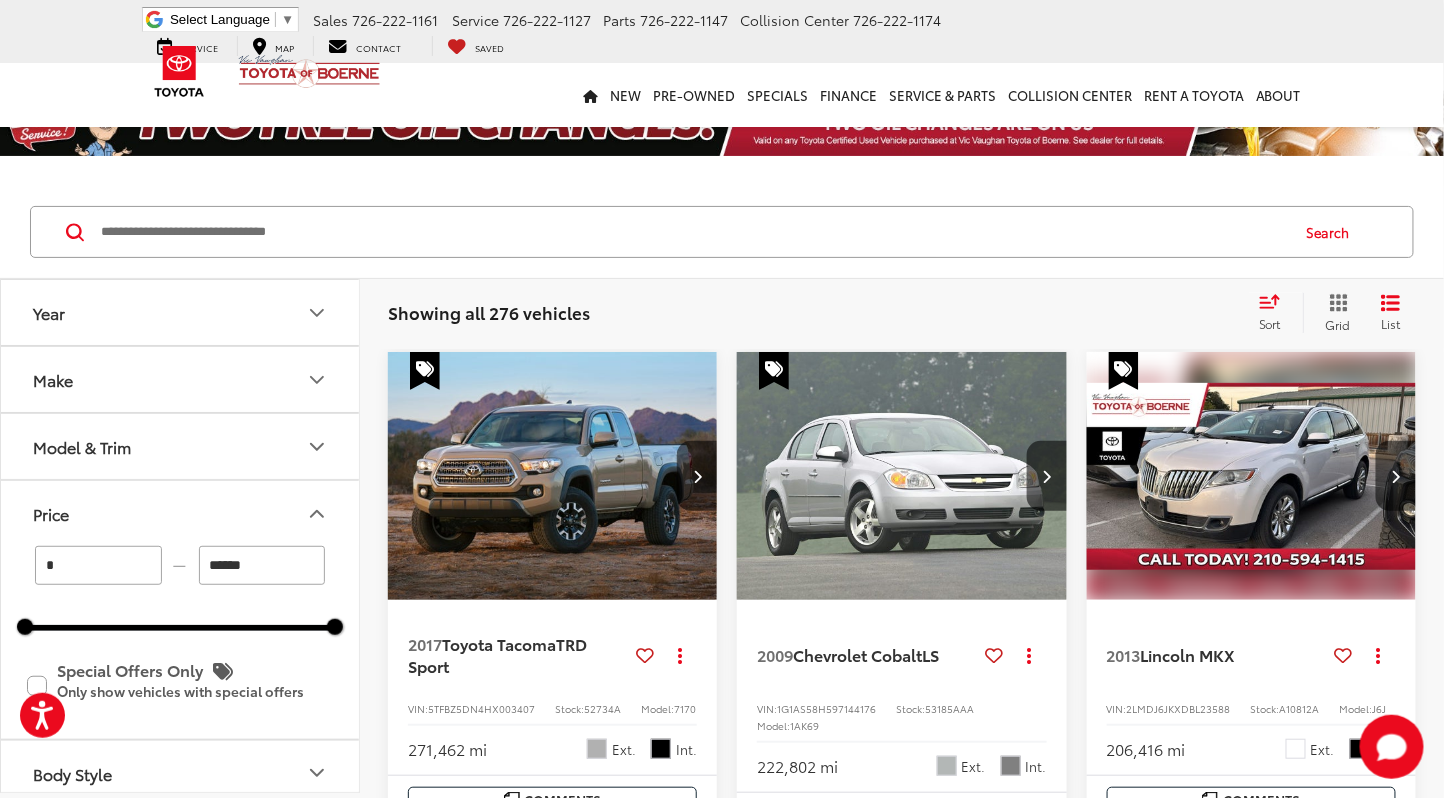 click on "Sort" at bounding box center (1276, 313) 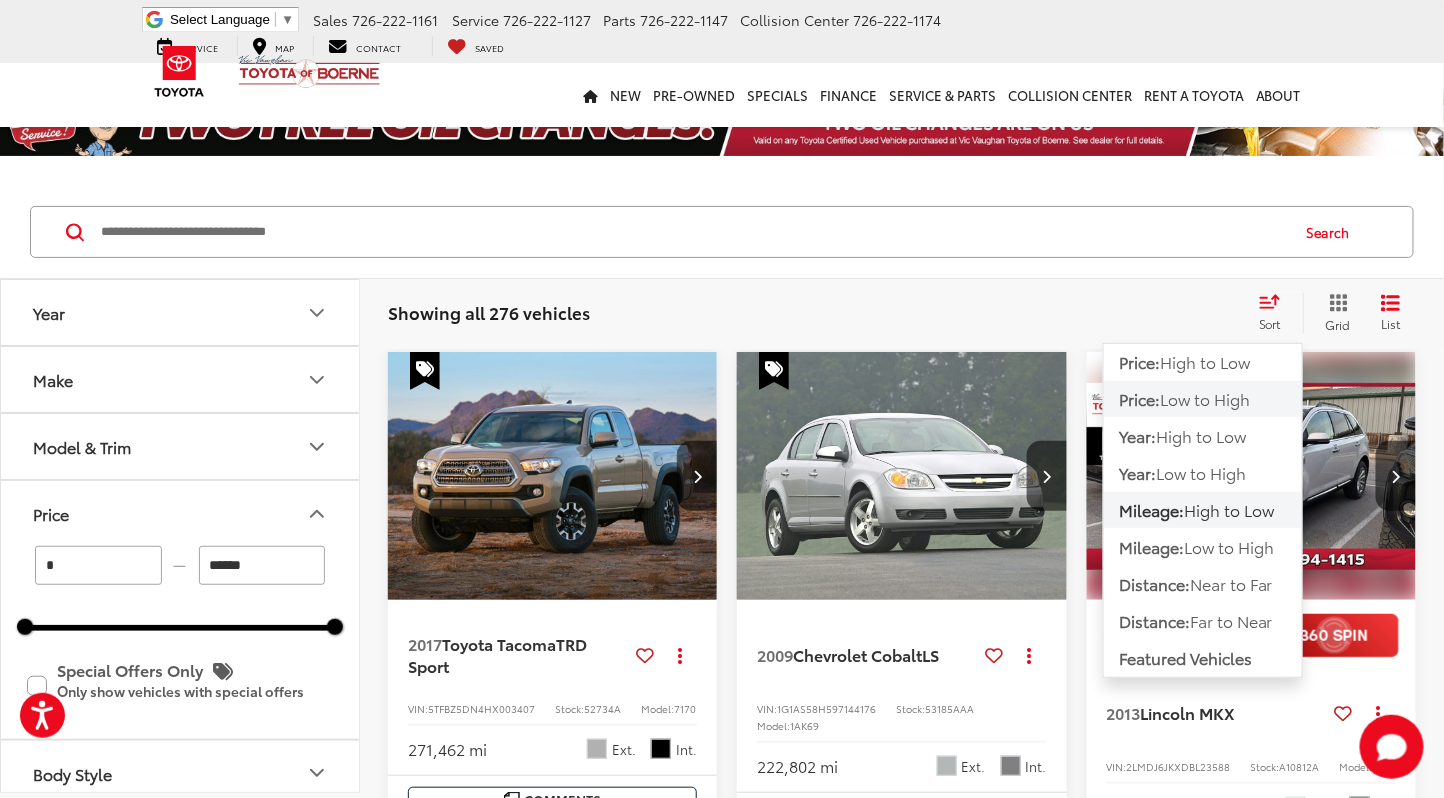 click on "Low to High" at bounding box center [1205, 398] 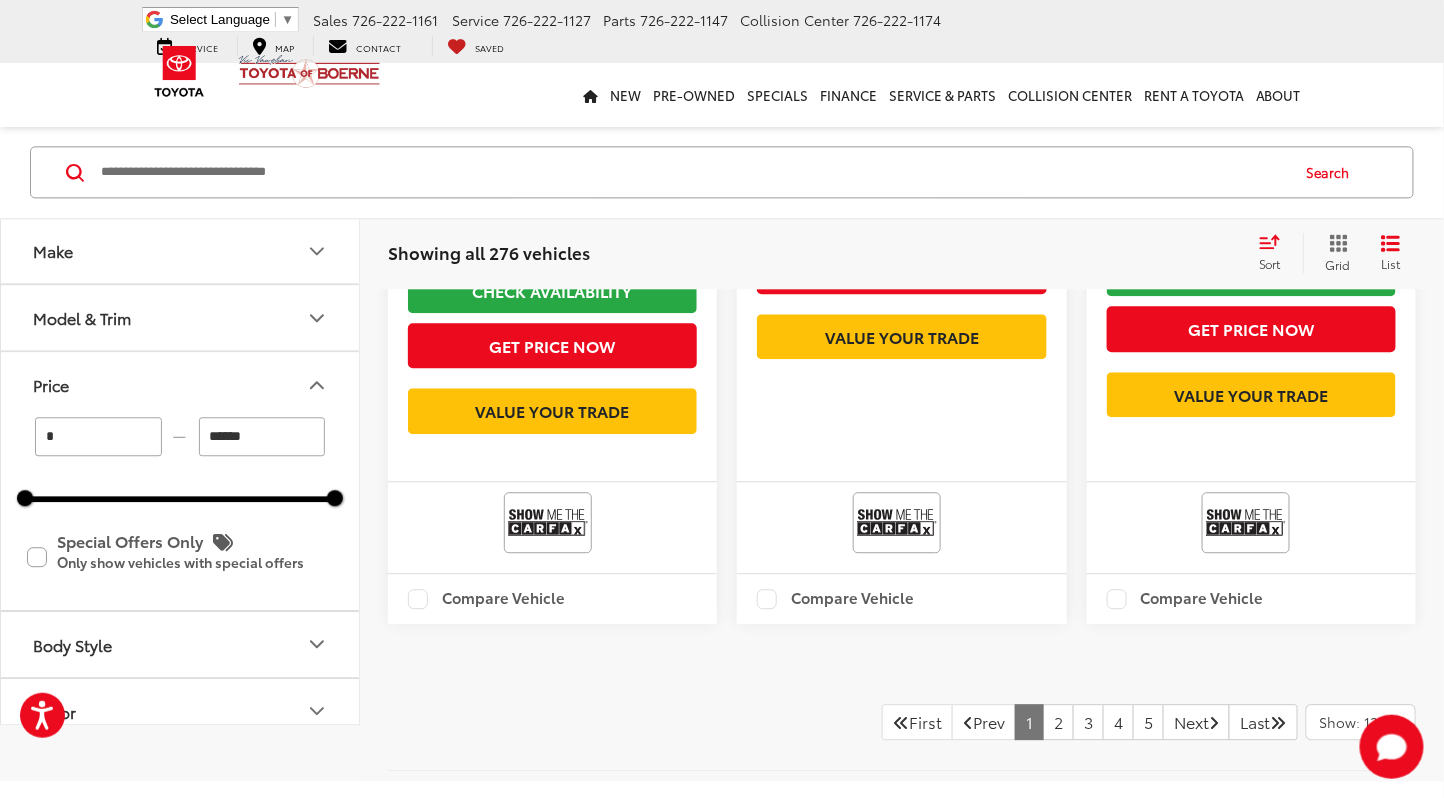scroll, scrollTop: 4105, scrollLeft: 0, axis: vertical 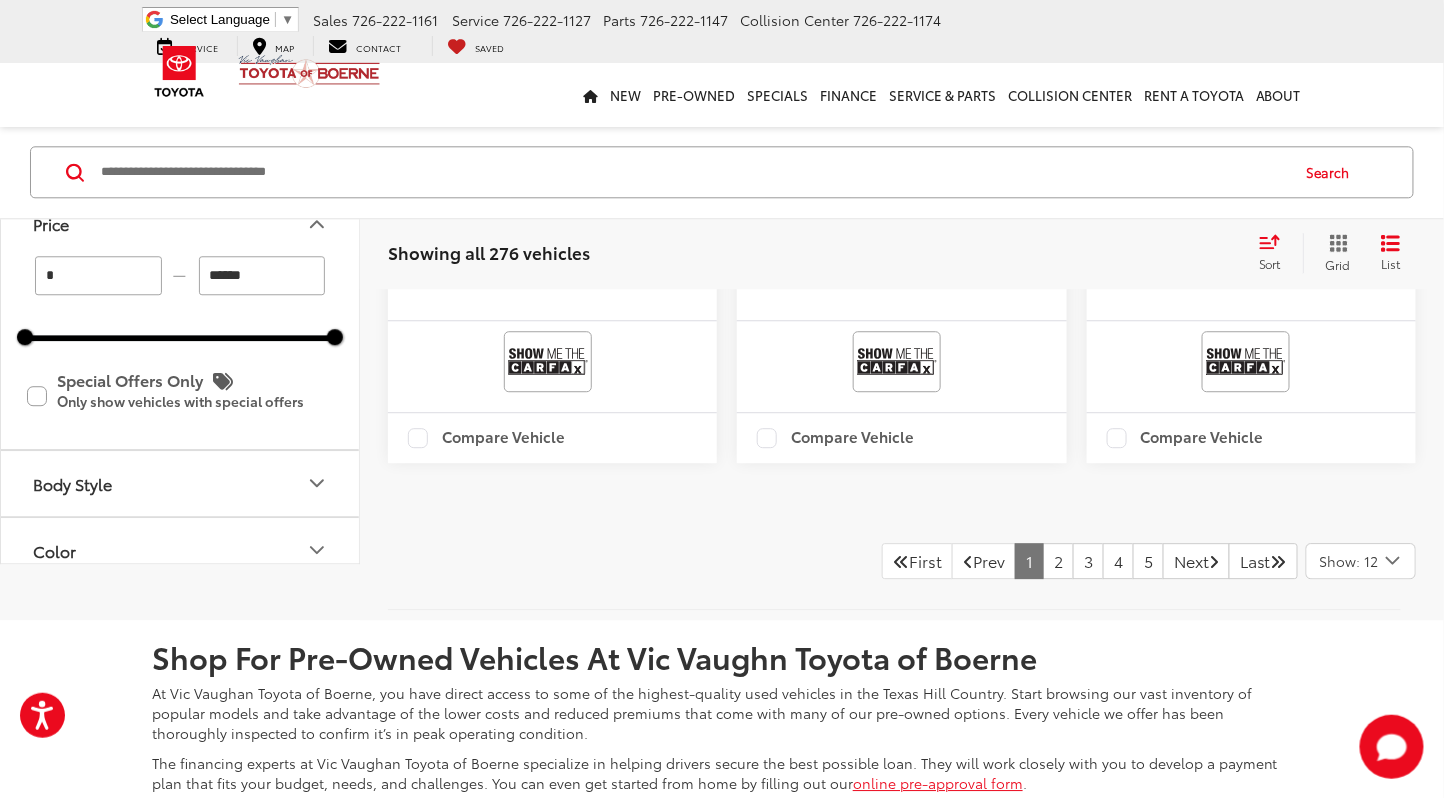 click on "Sort" at bounding box center [1276, 253] 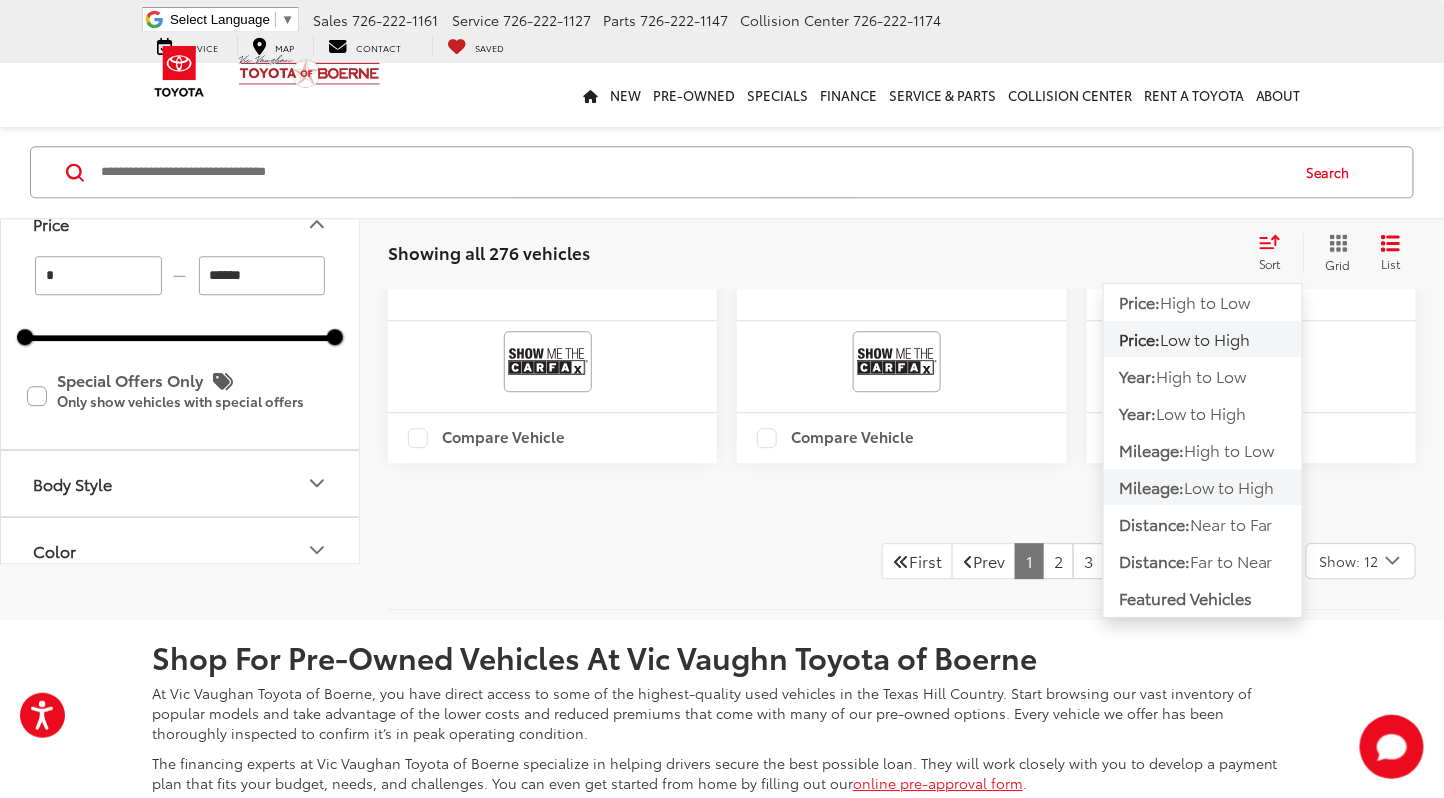 click on "Low to High" at bounding box center [1229, 486] 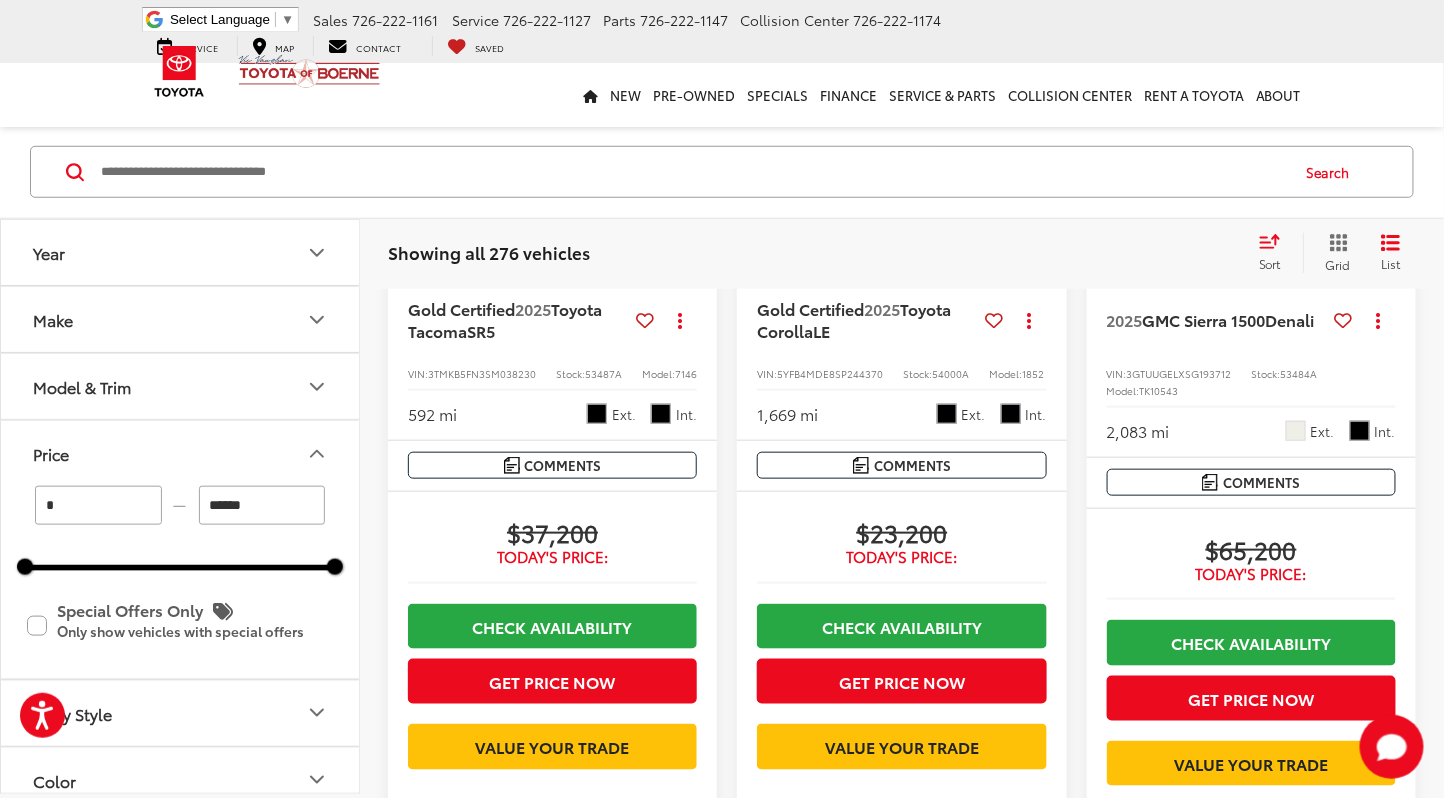scroll, scrollTop: 422, scrollLeft: 0, axis: vertical 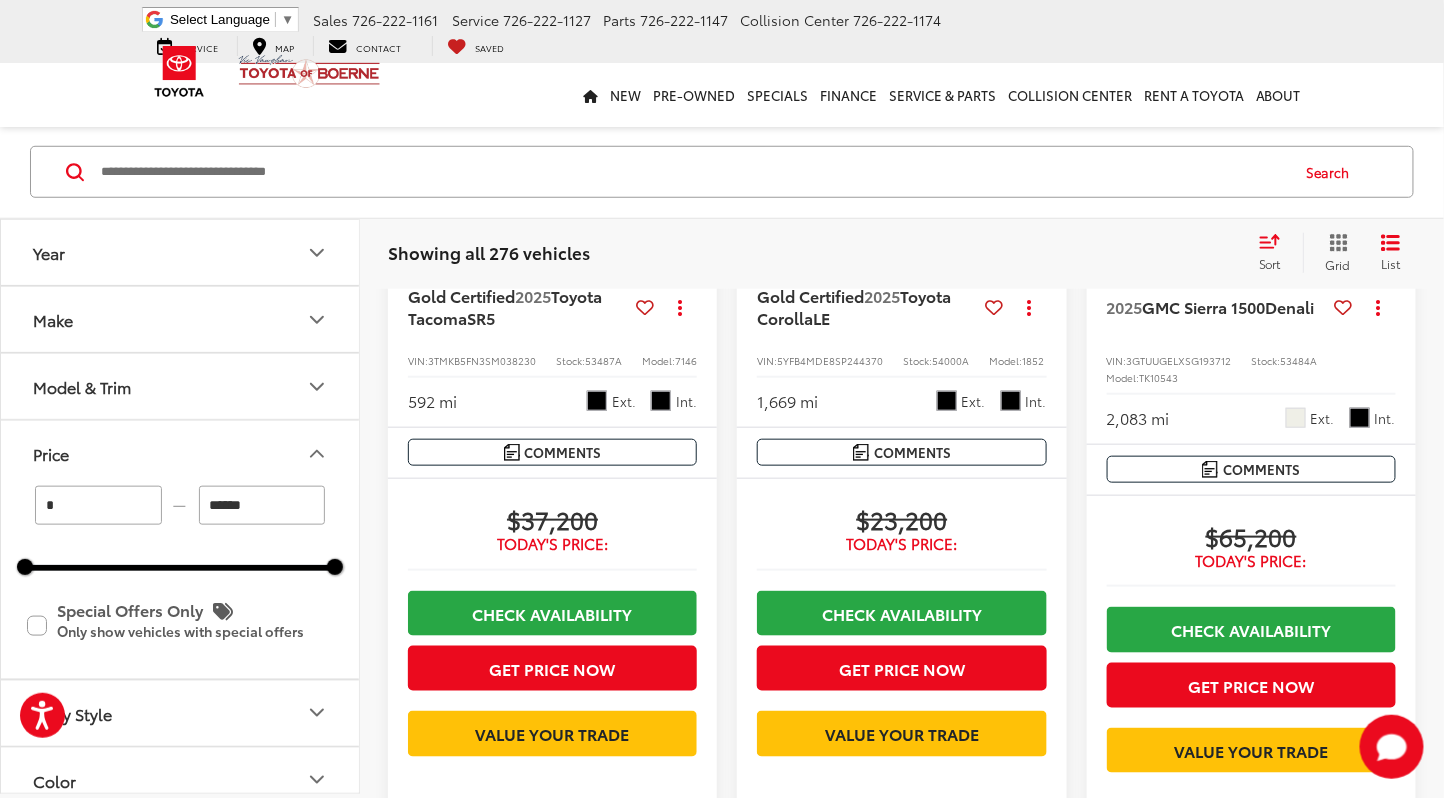 click on "******" at bounding box center (262, 505) 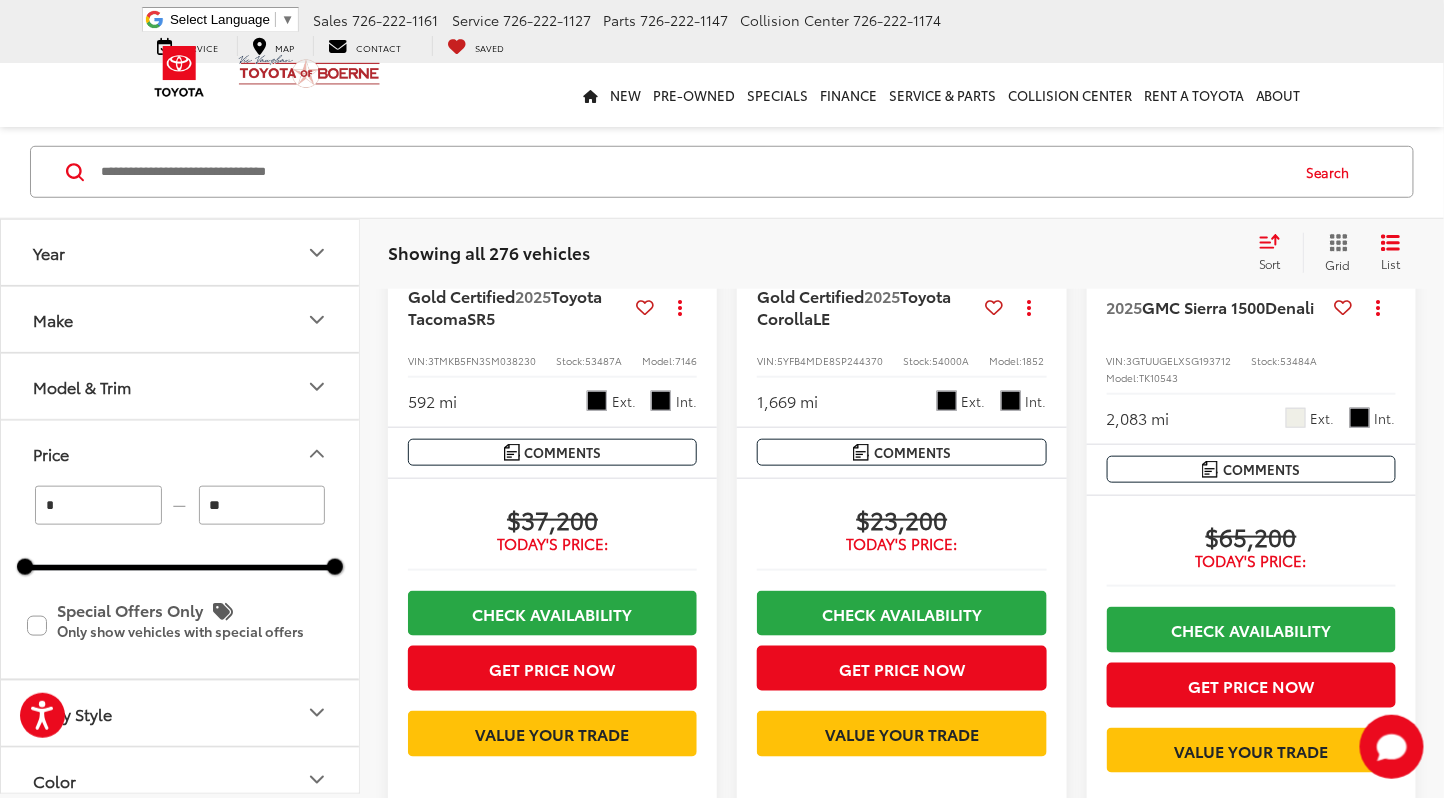 type on "******" 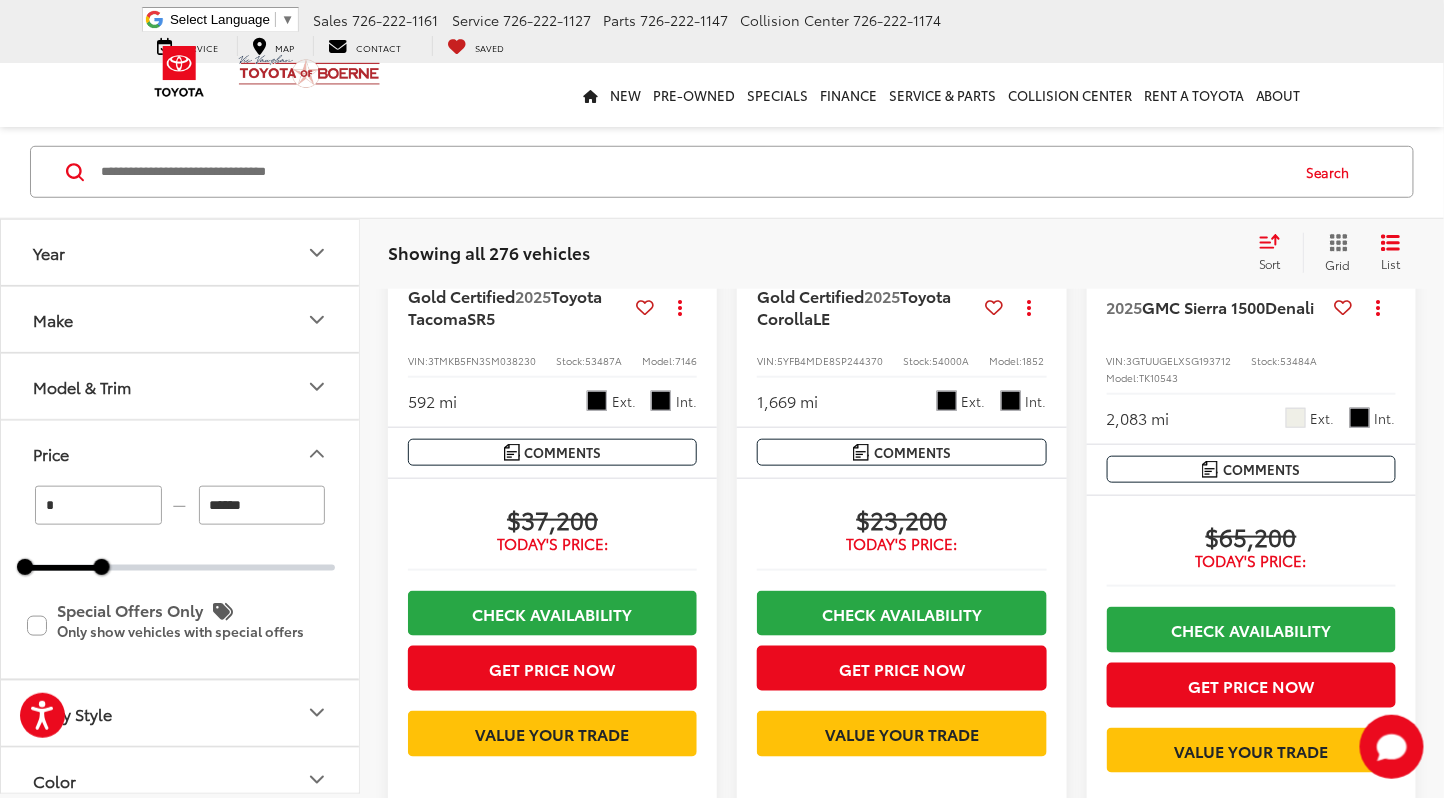 scroll, scrollTop: 44, scrollLeft: 0, axis: vertical 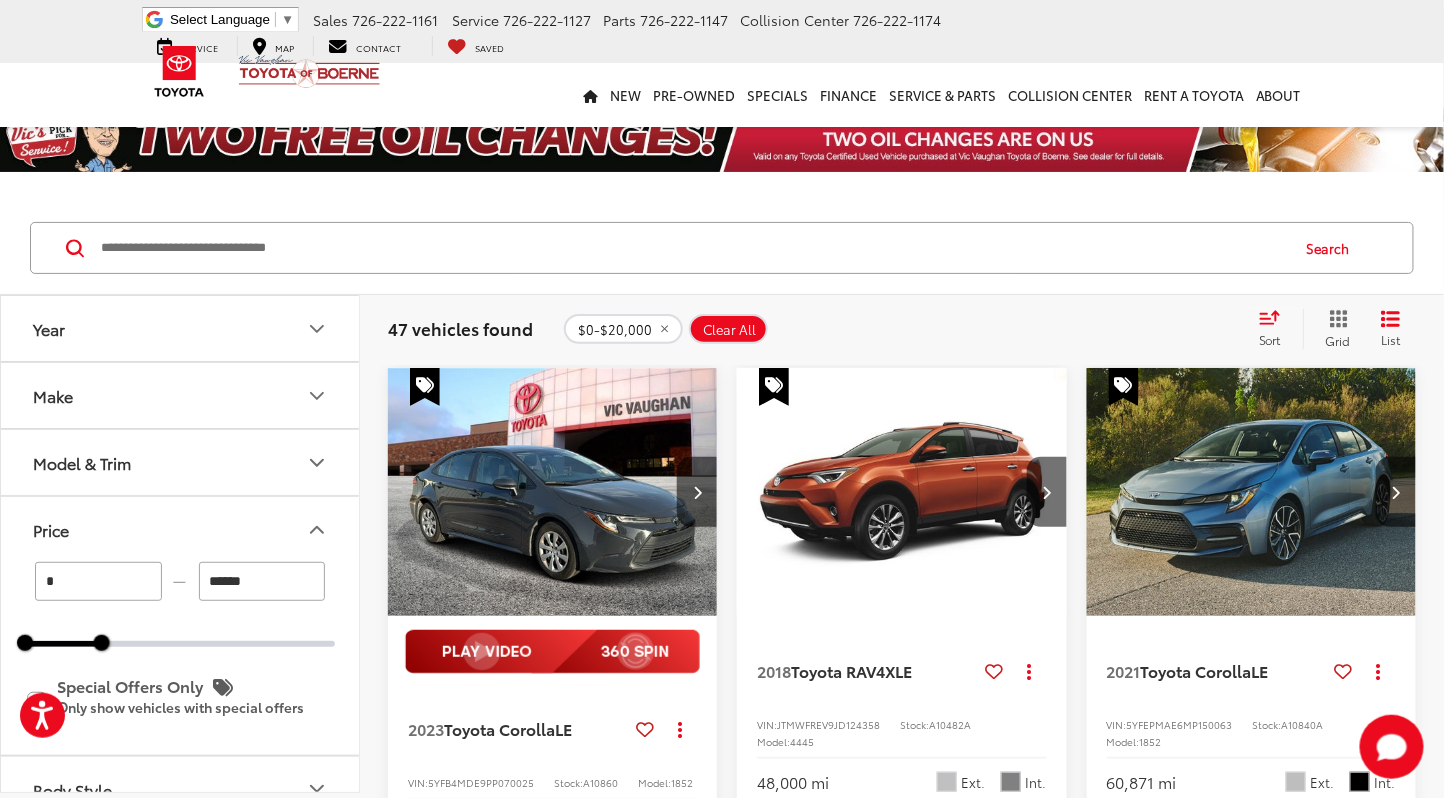 click 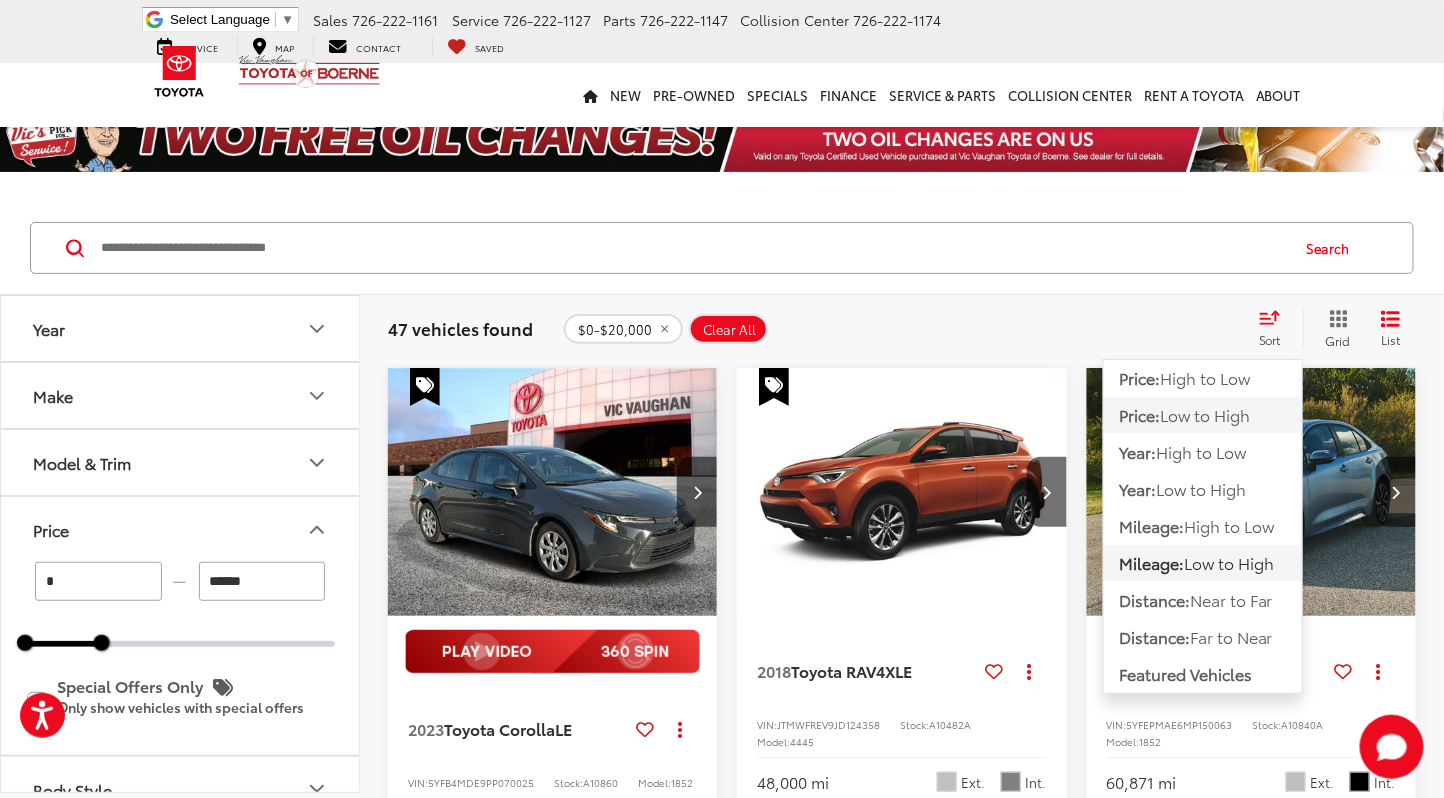 click on "Price:  Low to High" 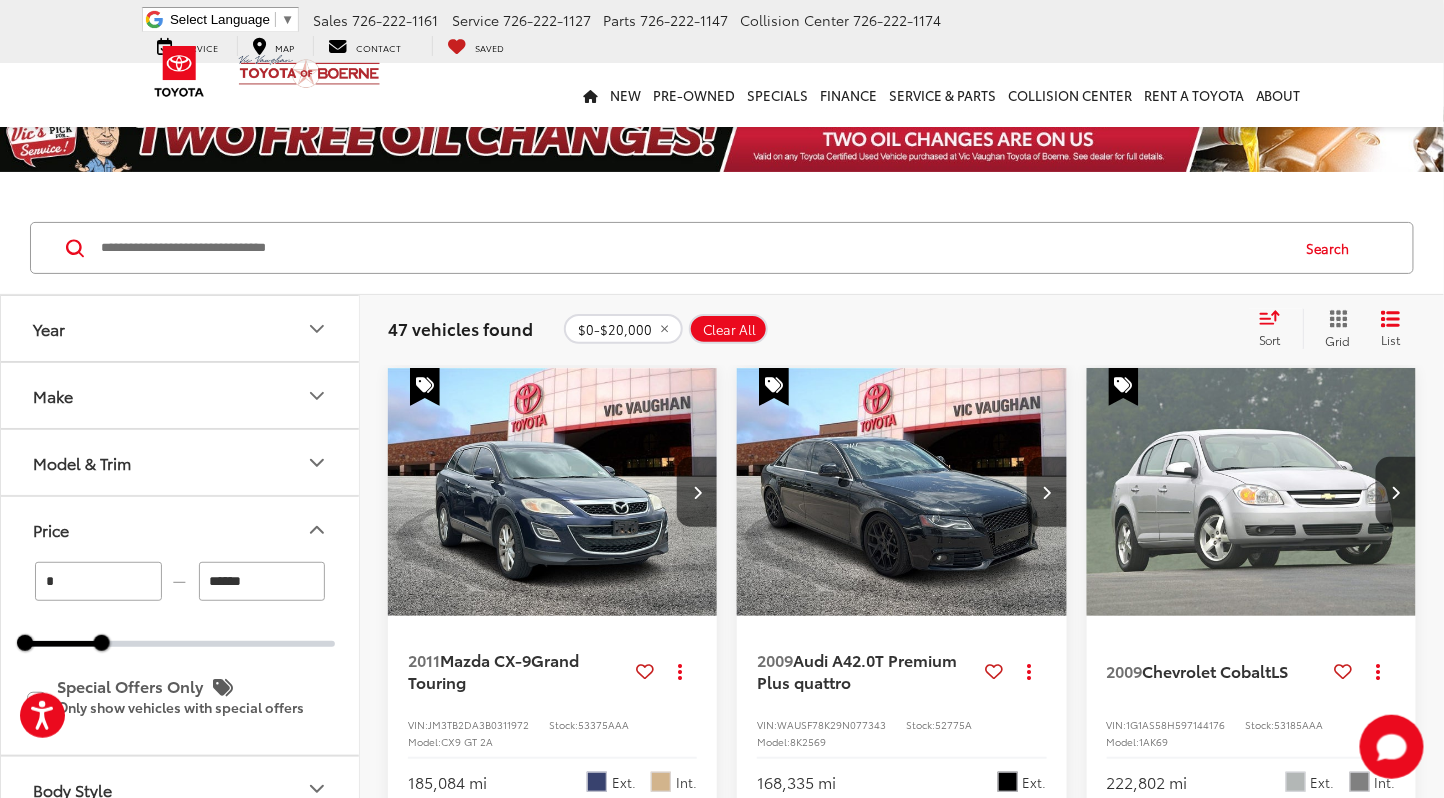 scroll, scrollTop: 156, scrollLeft: 0, axis: vertical 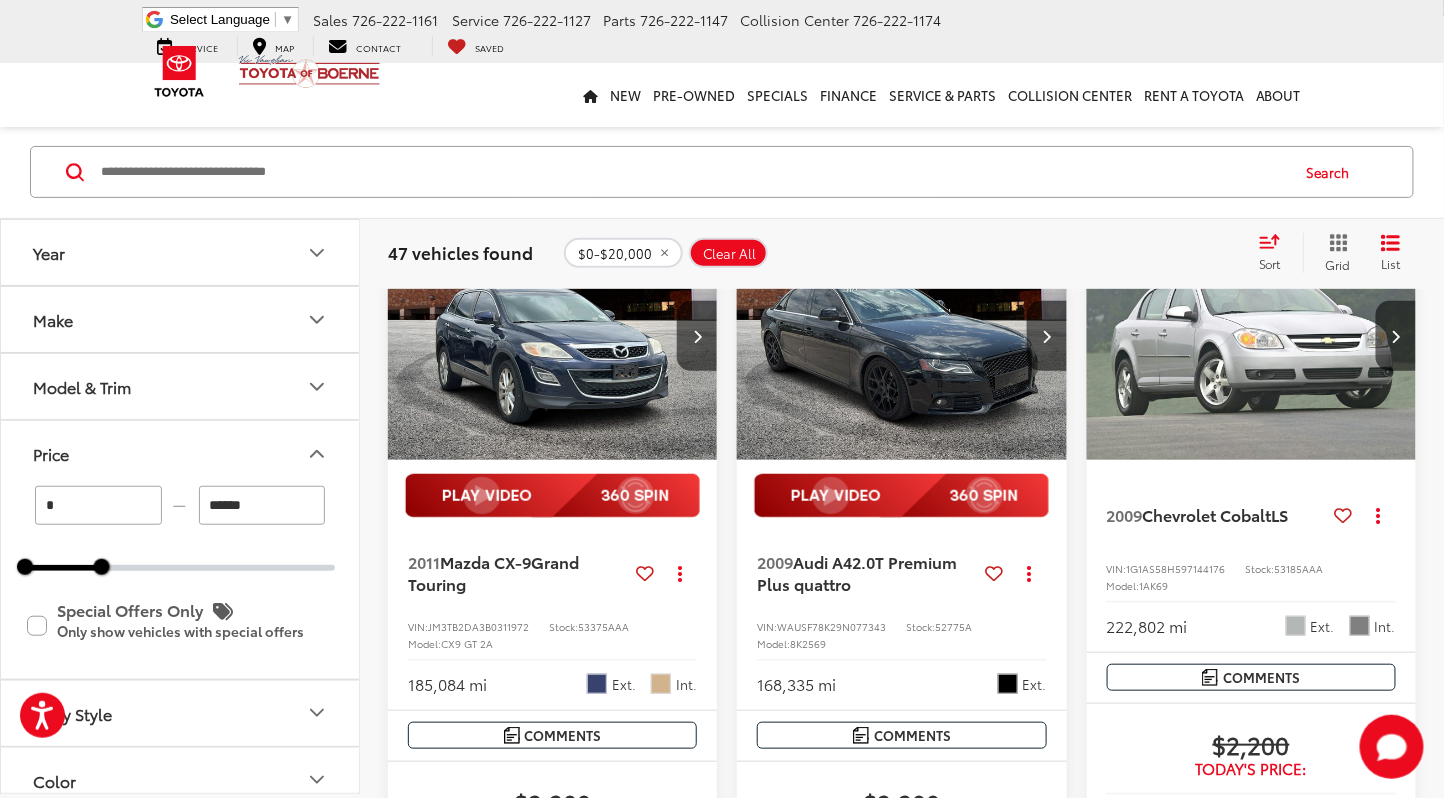 click 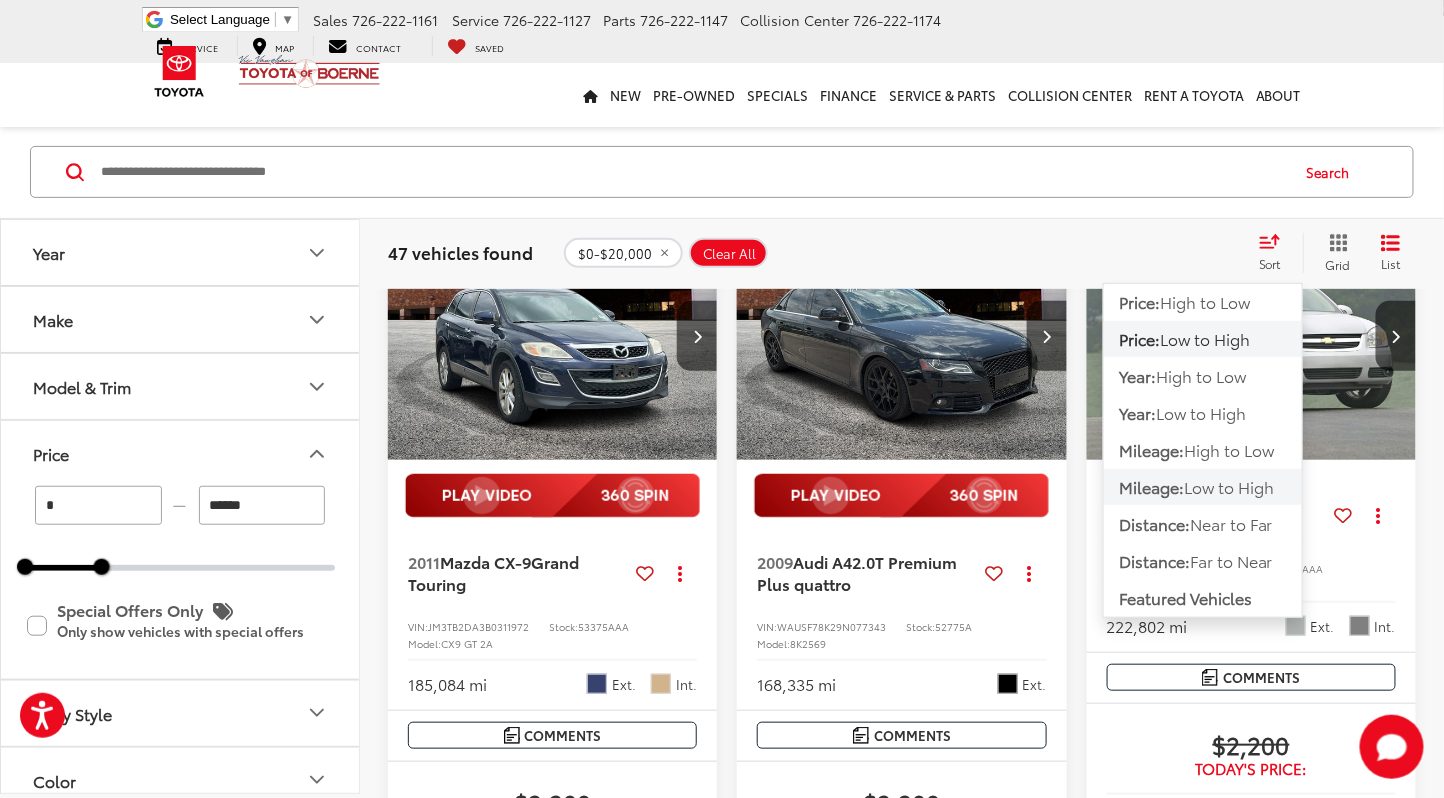 click on "Low to High" at bounding box center [1229, 486] 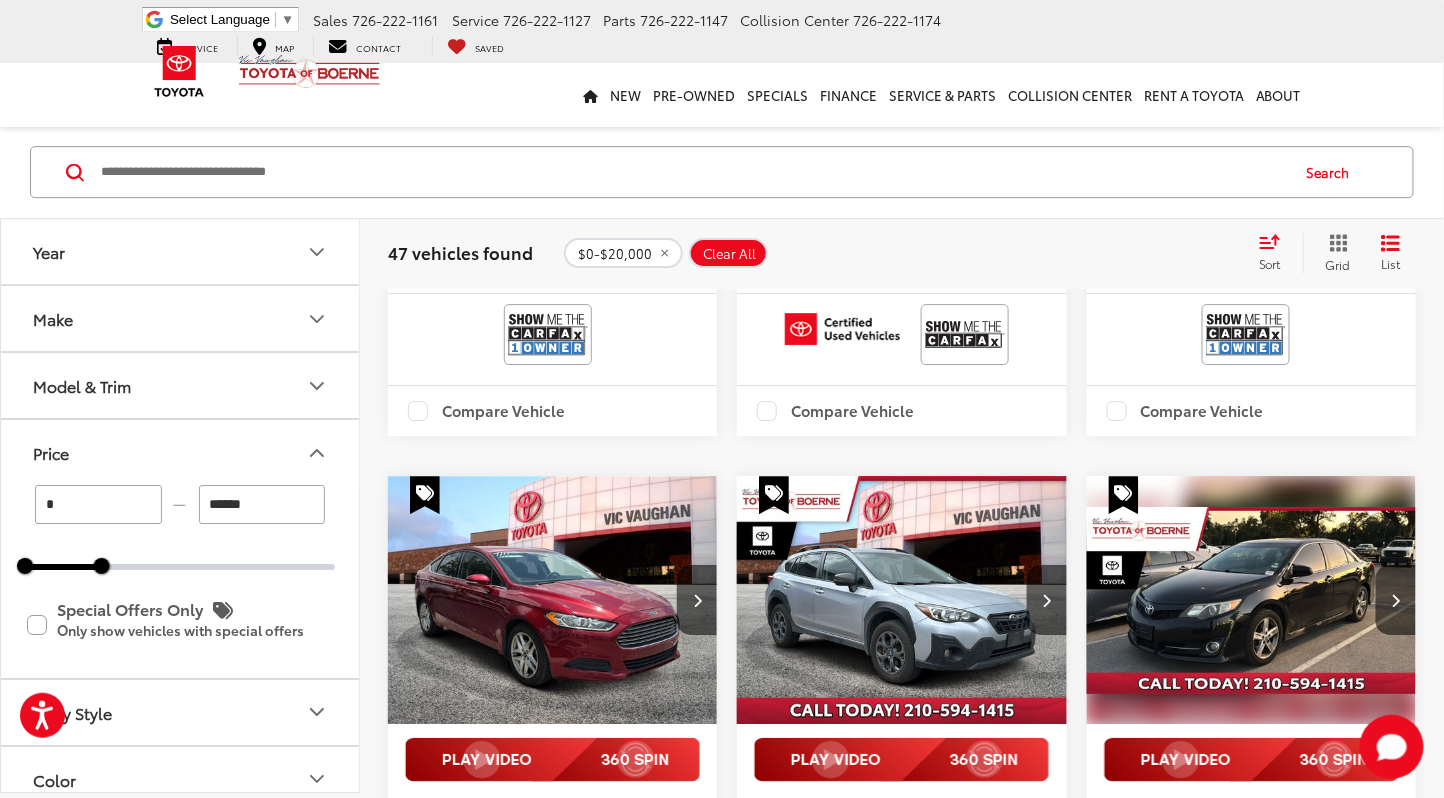 scroll, scrollTop: 2200, scrollLeft: 0, axis: vertical 